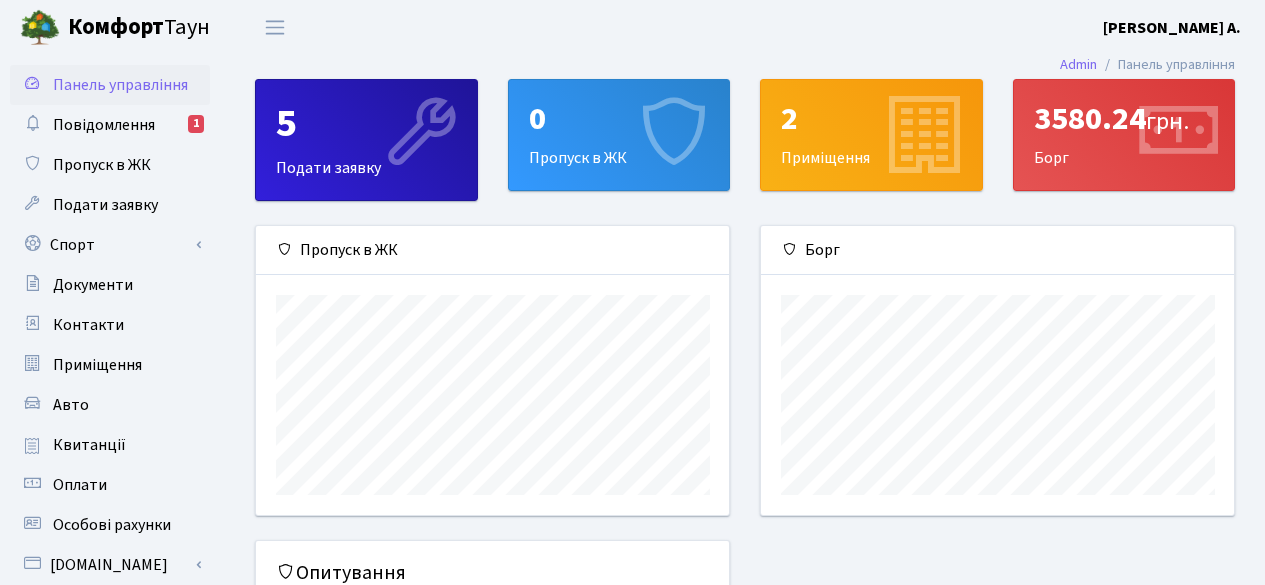 scroll, scrollTop: 0, scrollLeft: 0, axis: both 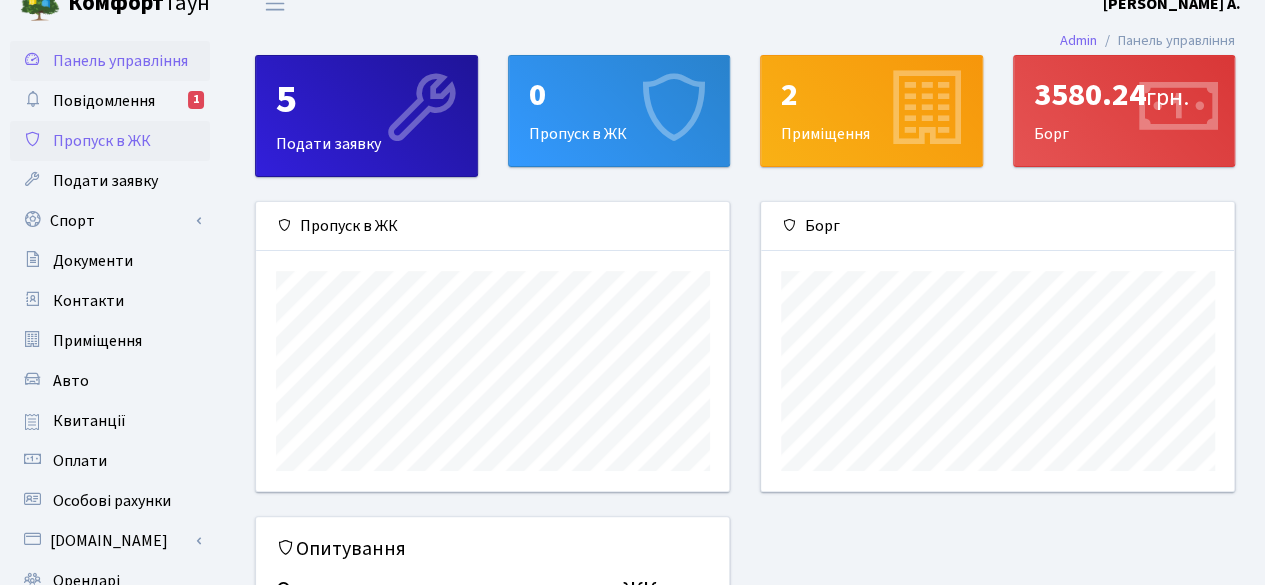 click on "Пропуск в ЖК" at bounding box center (110, 141) 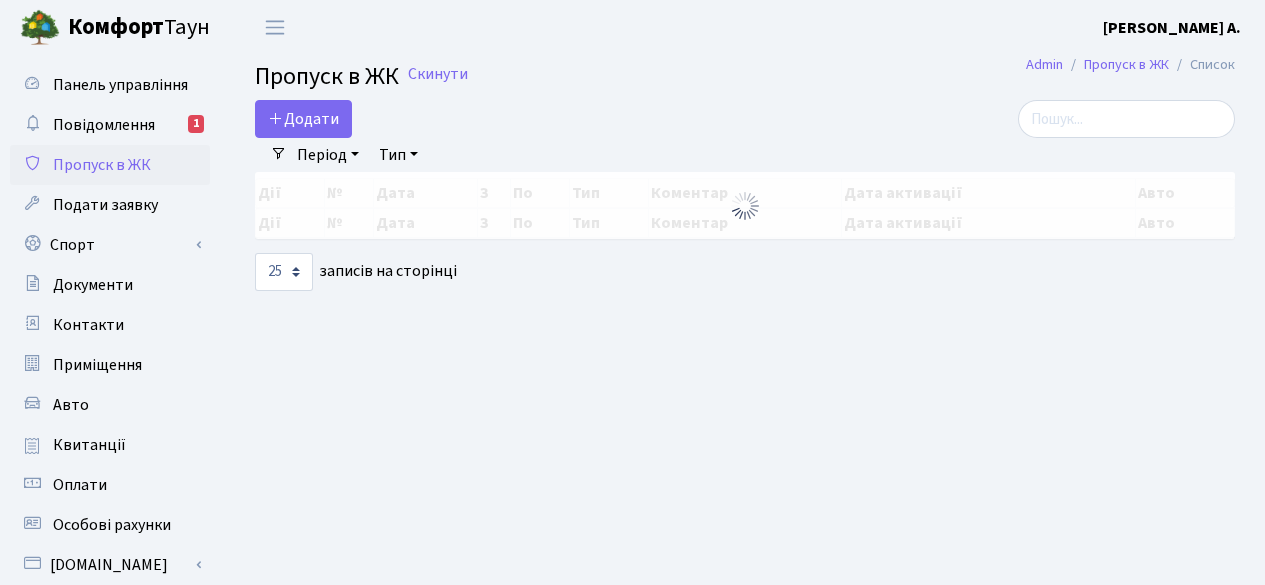 select on "25" 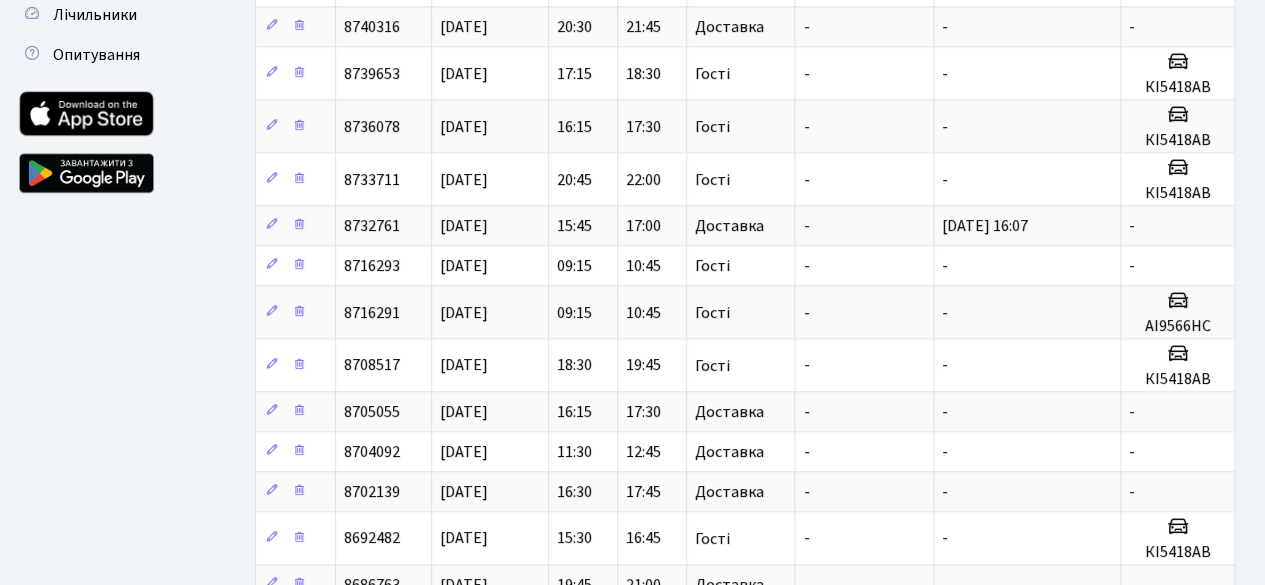 scroll, scrollTop: 637, scrollLeft: 0, axis: vertical 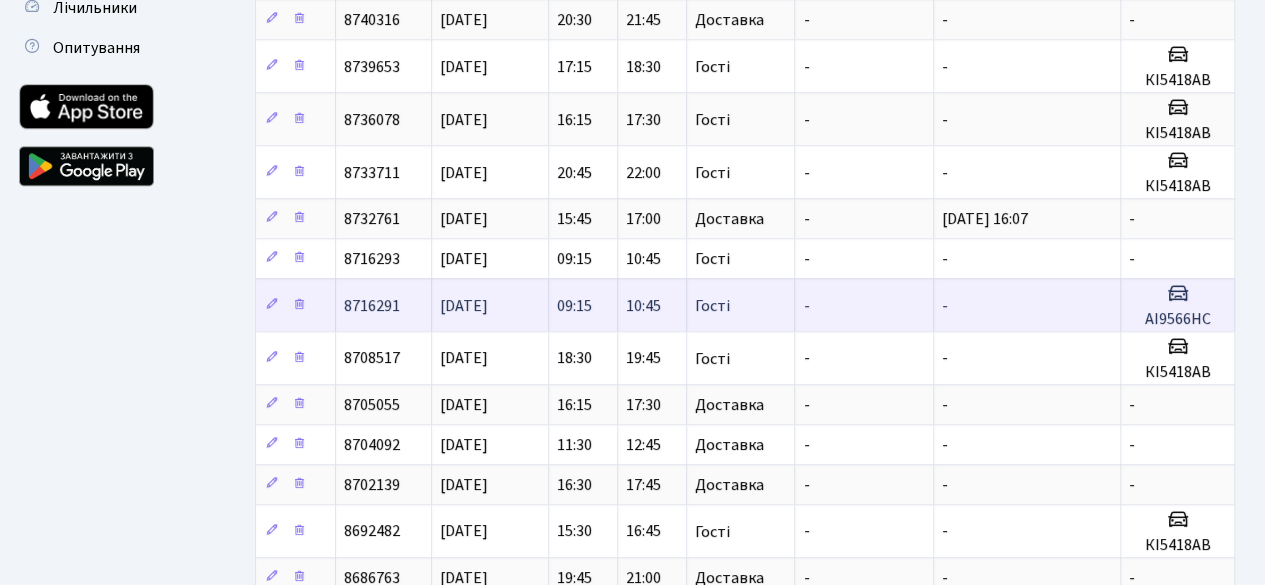 click on "АІ9566НС" at bounding box center [1177, 319] 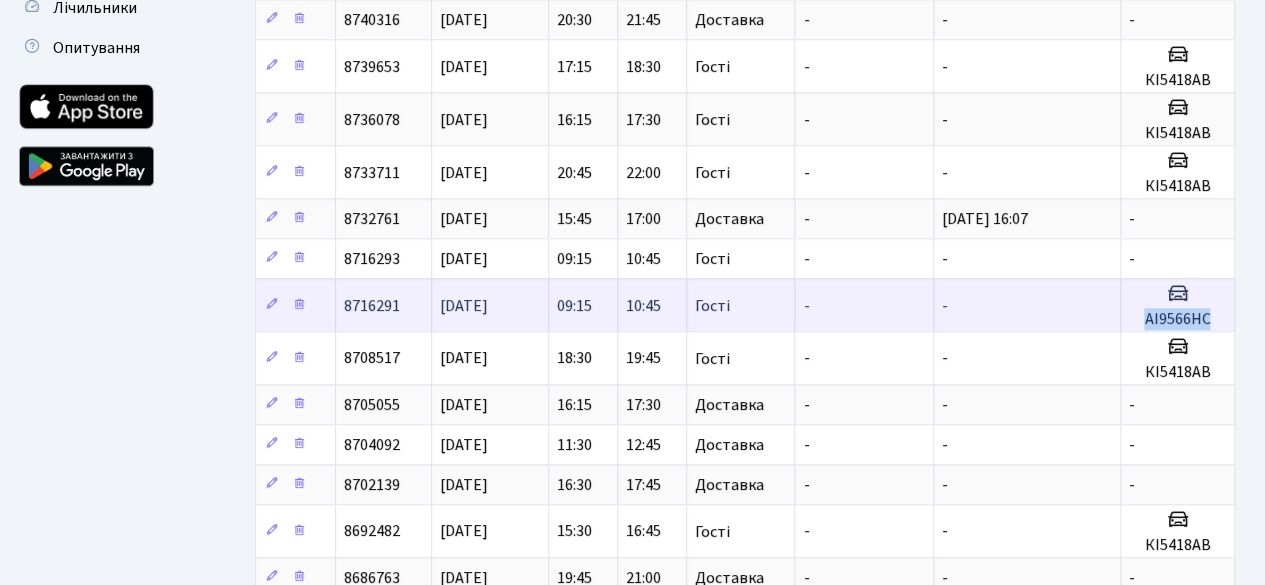 drag, startPoint x: 1139, startPoint y: 305, endPoint x: 1210, endPoint y: 308, distance: 71.063354 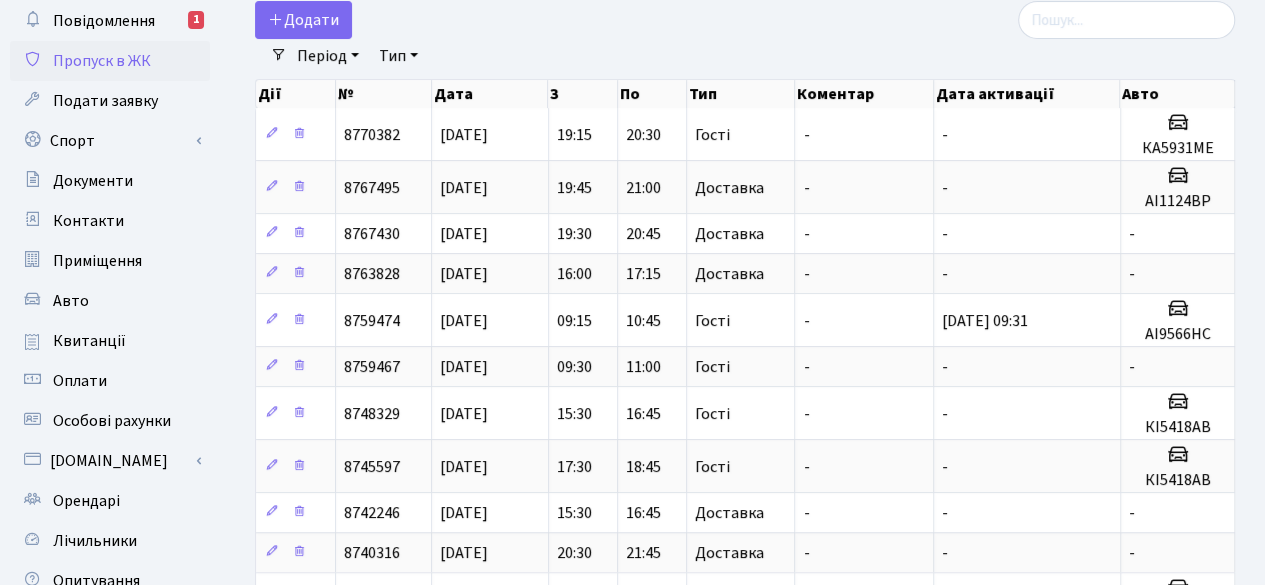scroll, scrollTop: 0, scrollLeft: 0, axis: both 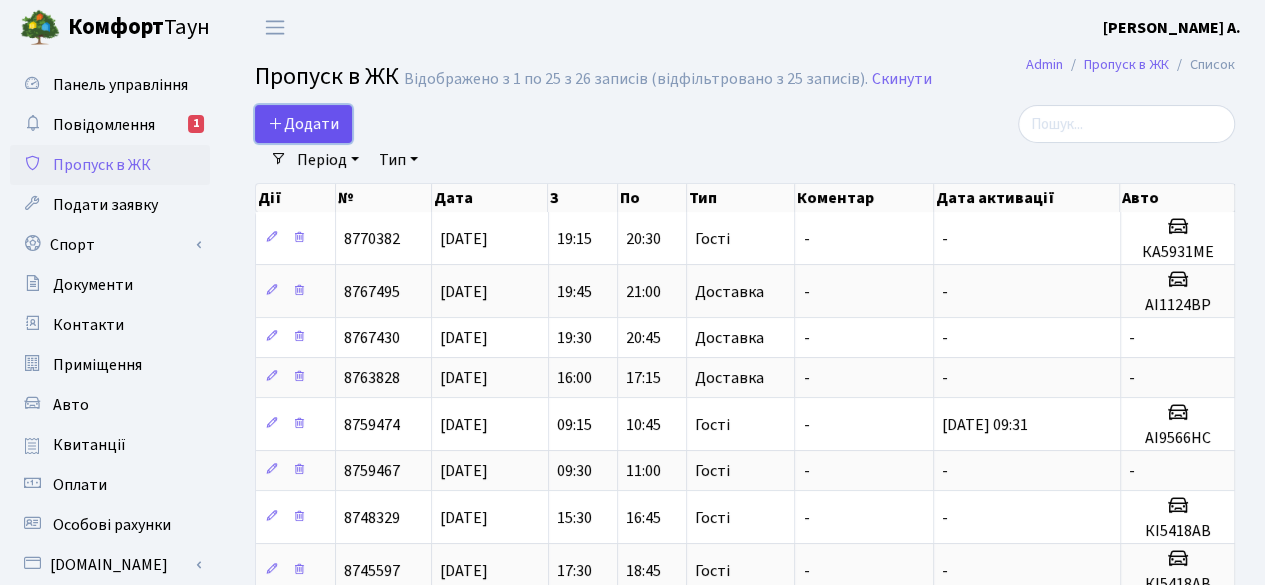 click on "Додати" at bounding box center [303, 124] 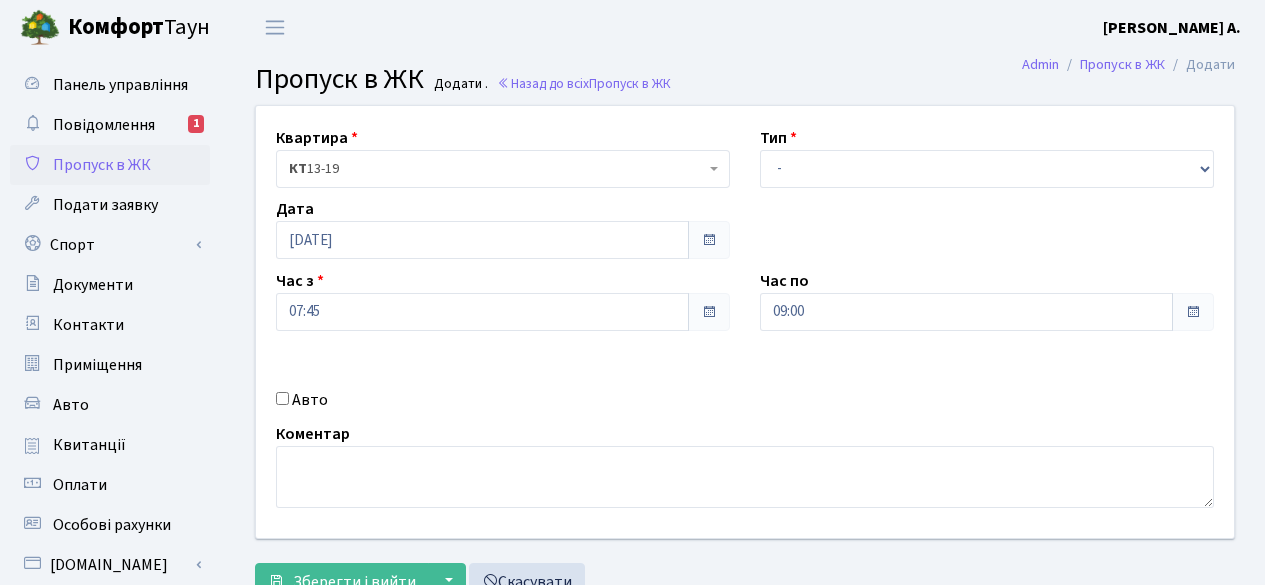 scroll, scrollTop: 0, scrollLeft: 0, axis: both 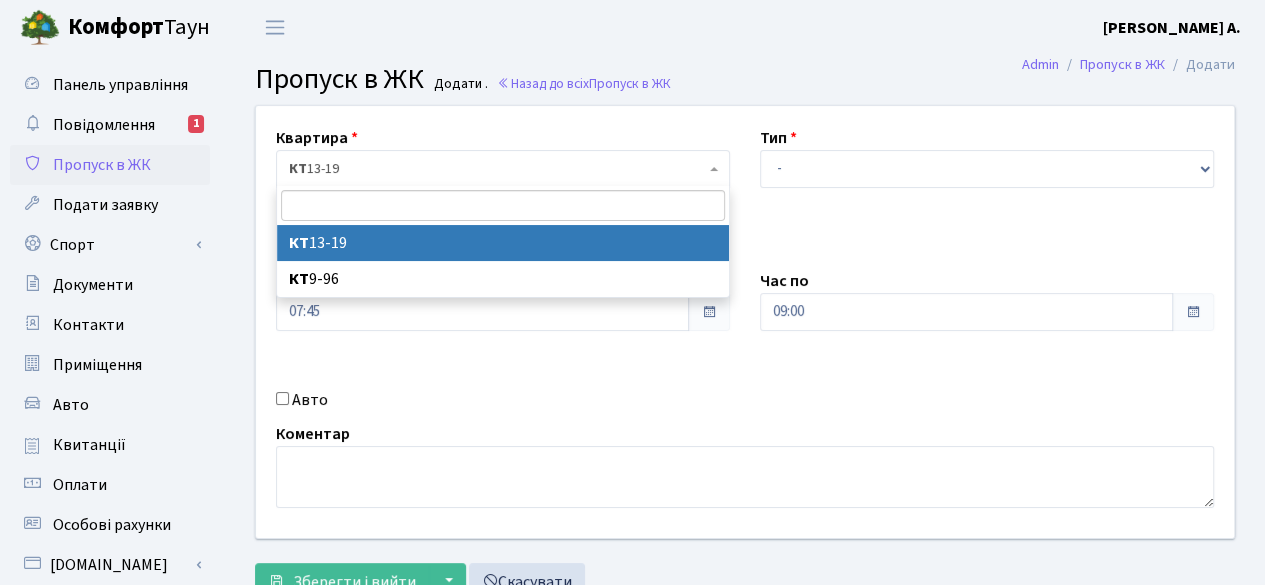 click on "КТ     13-19" at bounding box center [497, 169] 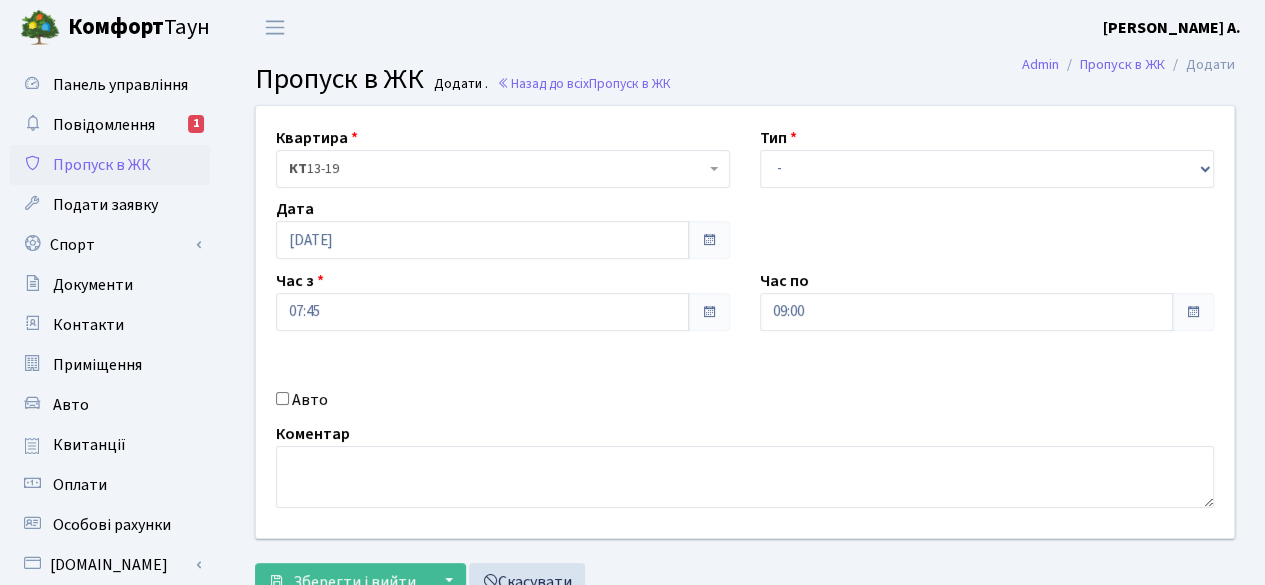click on "КТ     13-19" at bounding box center [497, 169] 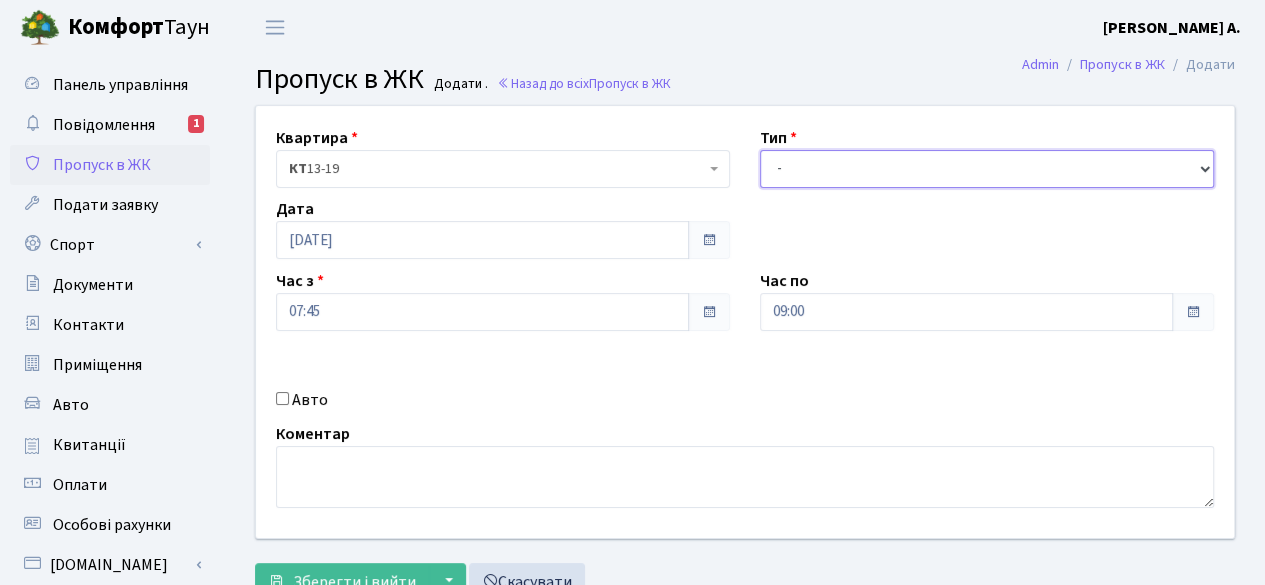 click on "-
Доставка
Таксі
Гості
Сервіс" at bounding box center (987, 169) 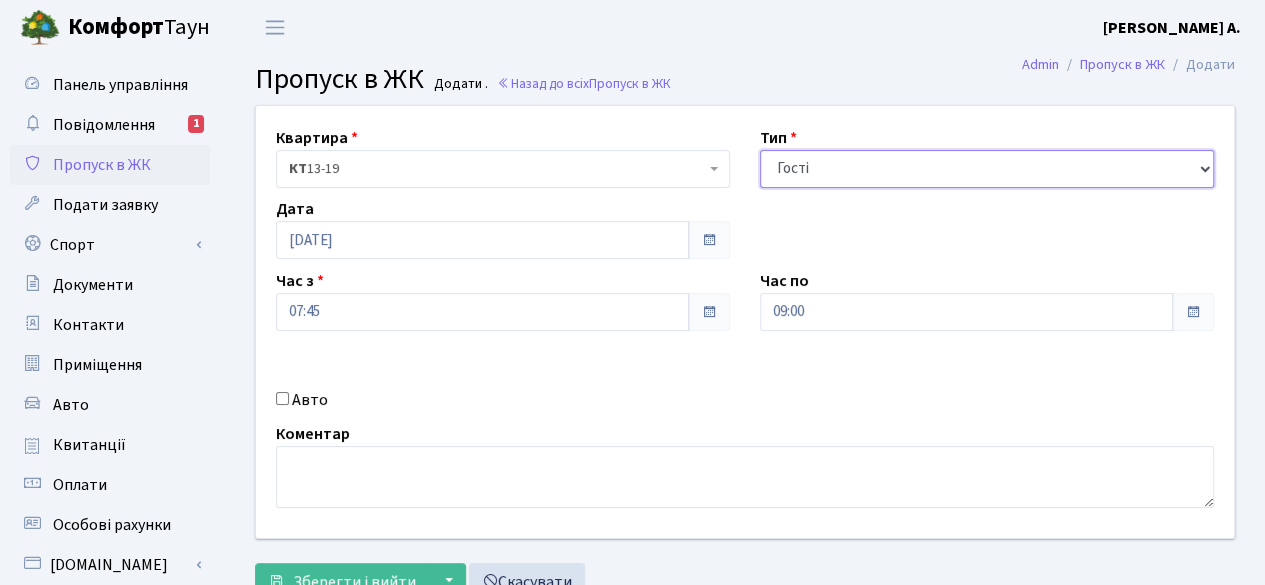 click on "-
Доставка
Таксі
Гості
Сервіс" at bounding box center (987, 169) 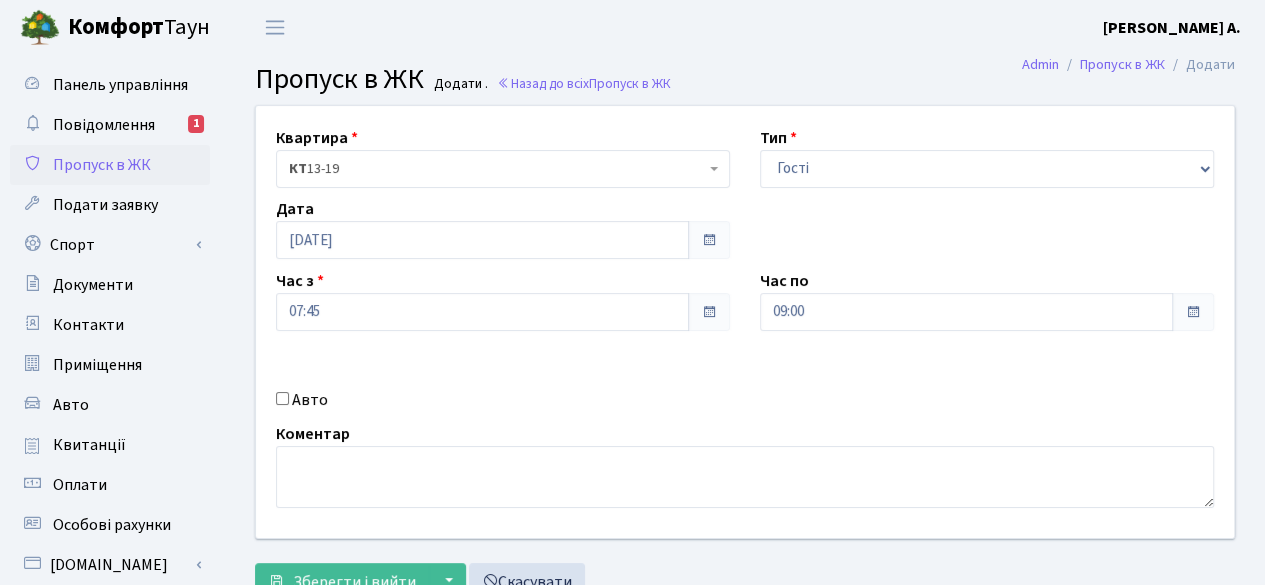 click at bounding box center [709, 312] 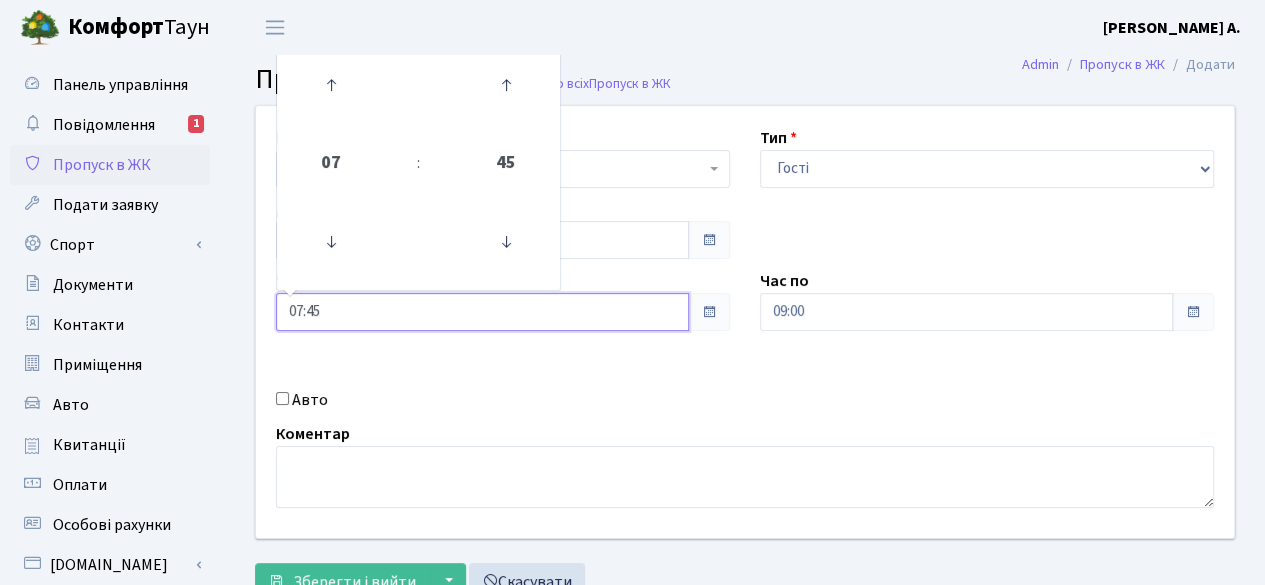 click on "07:45" at bounding box center [482, 312] 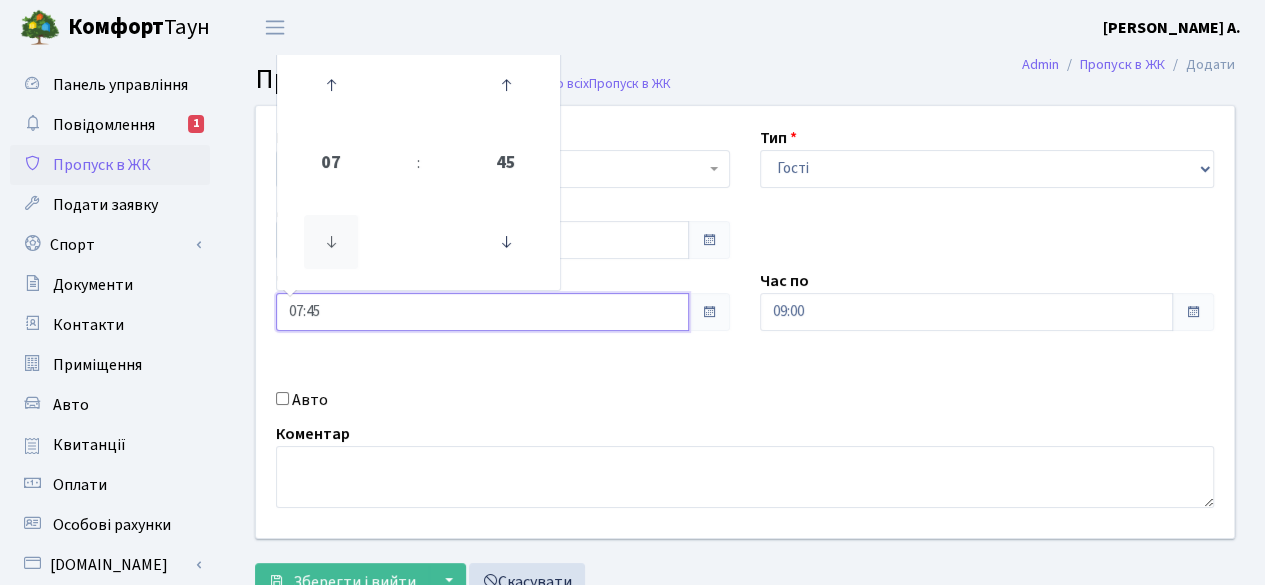 click at bounding box center [331, 242] 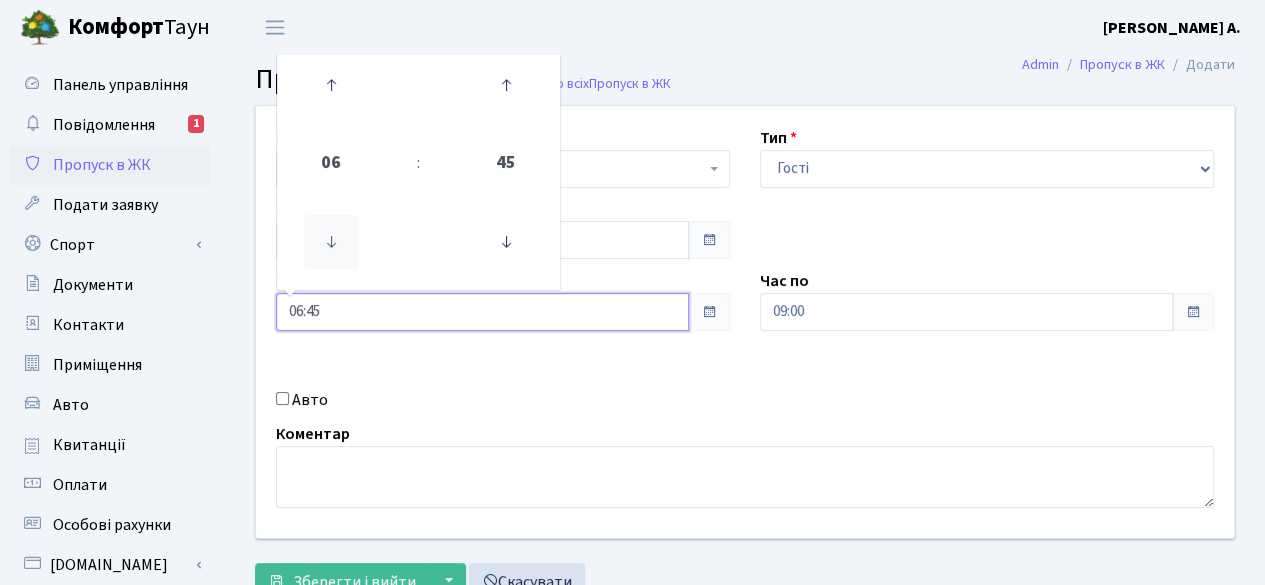 click at bounding box center (331, 242) 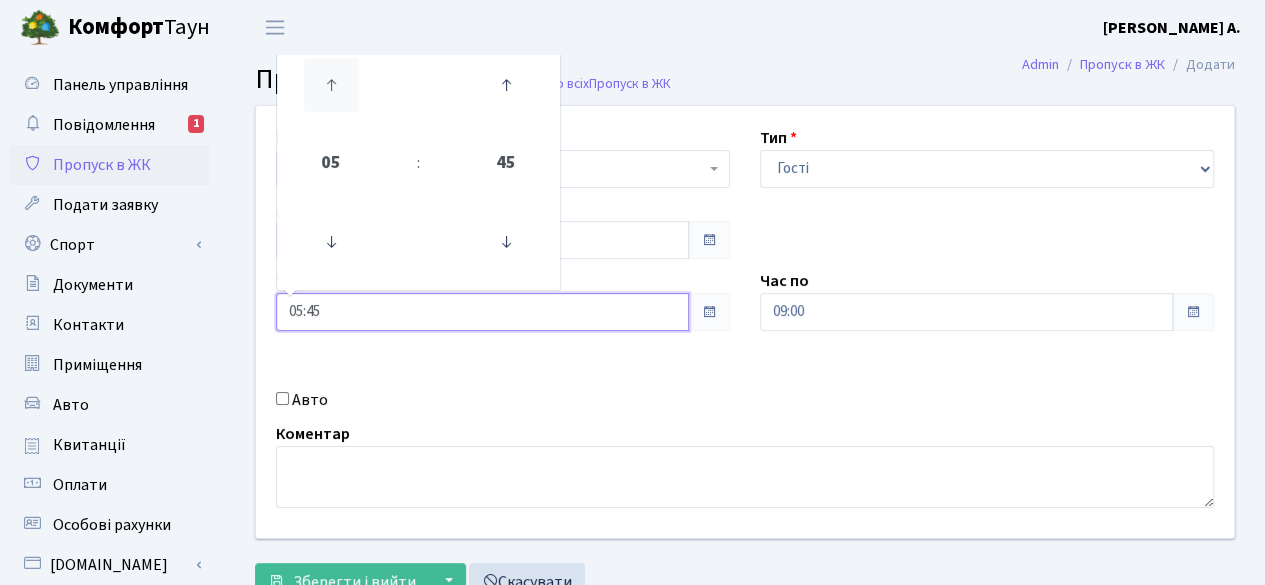 click at bounding box center [331, 85] 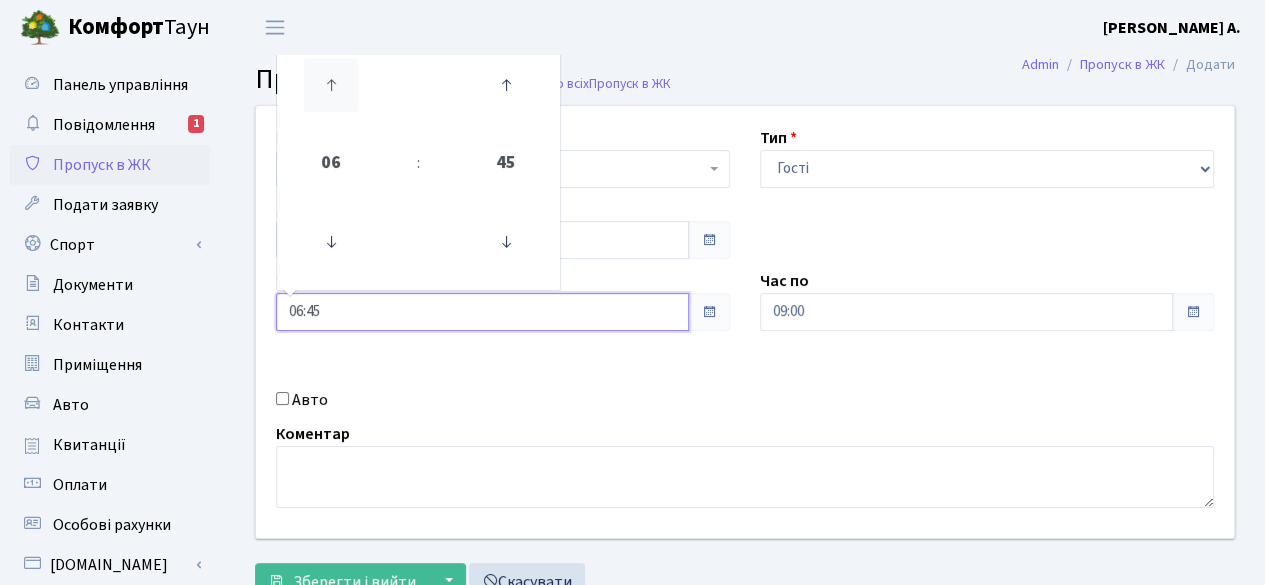 click at bounding box center [331, 85] 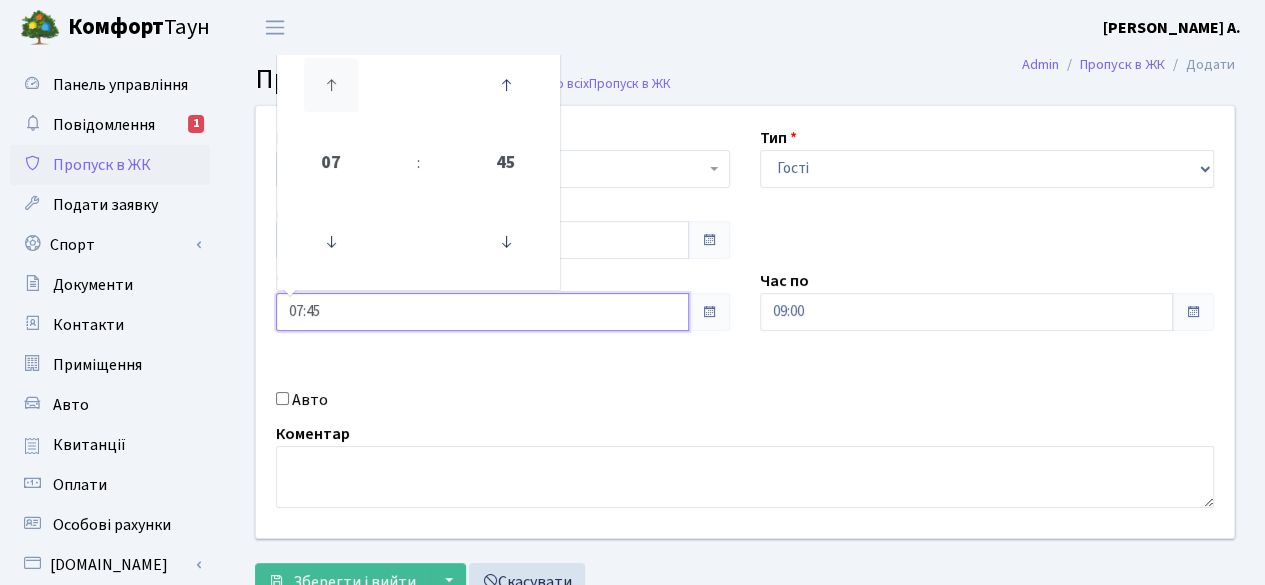 click at bounding box center (331, 85) 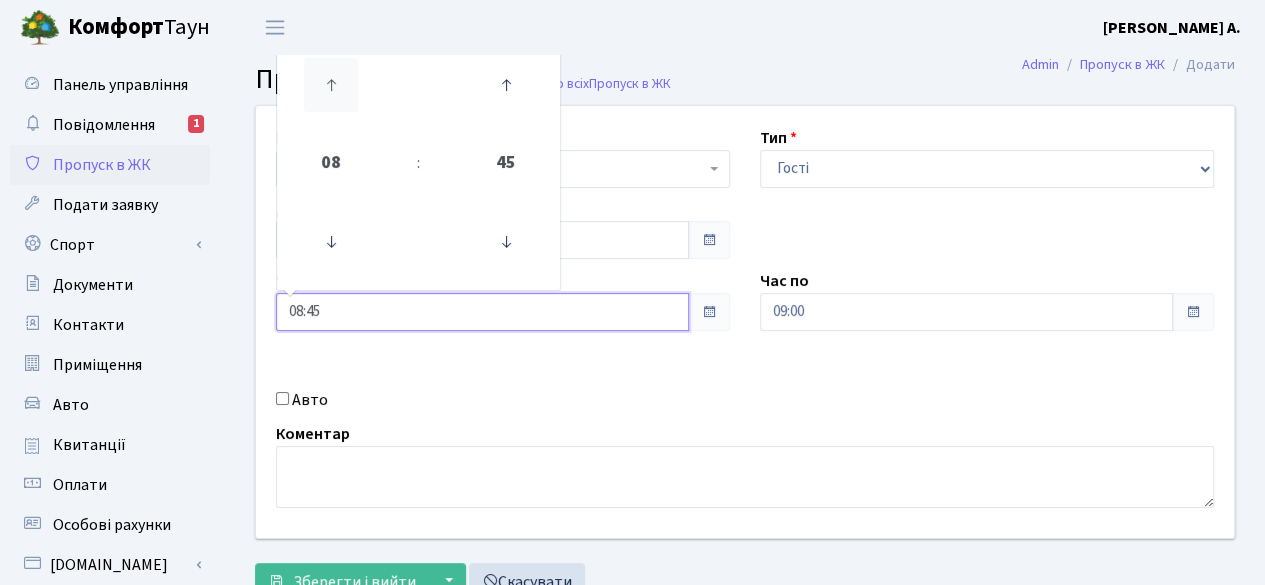 click at bounding box center (331, 85) 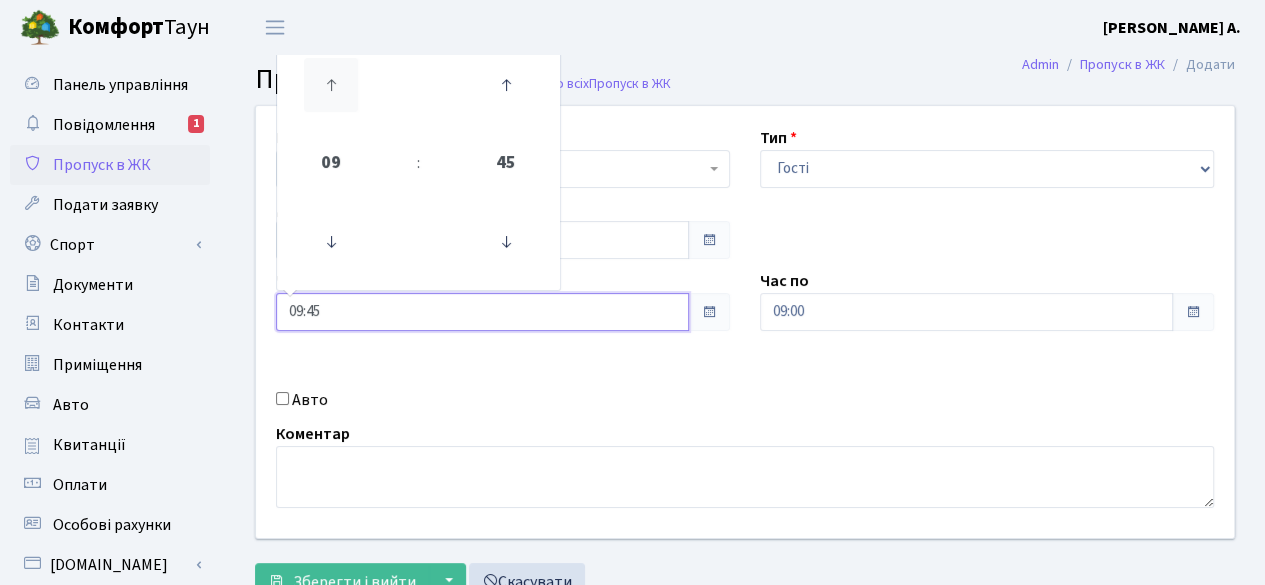 click at bounding box center (331, 85) 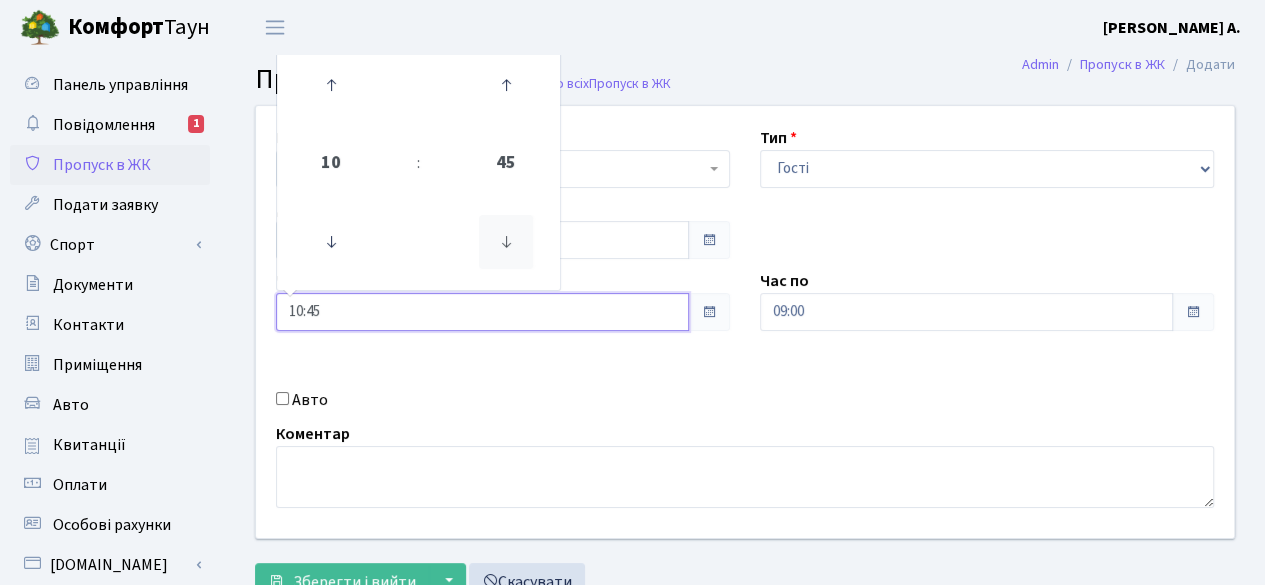 click at bounding box center (506, 242) 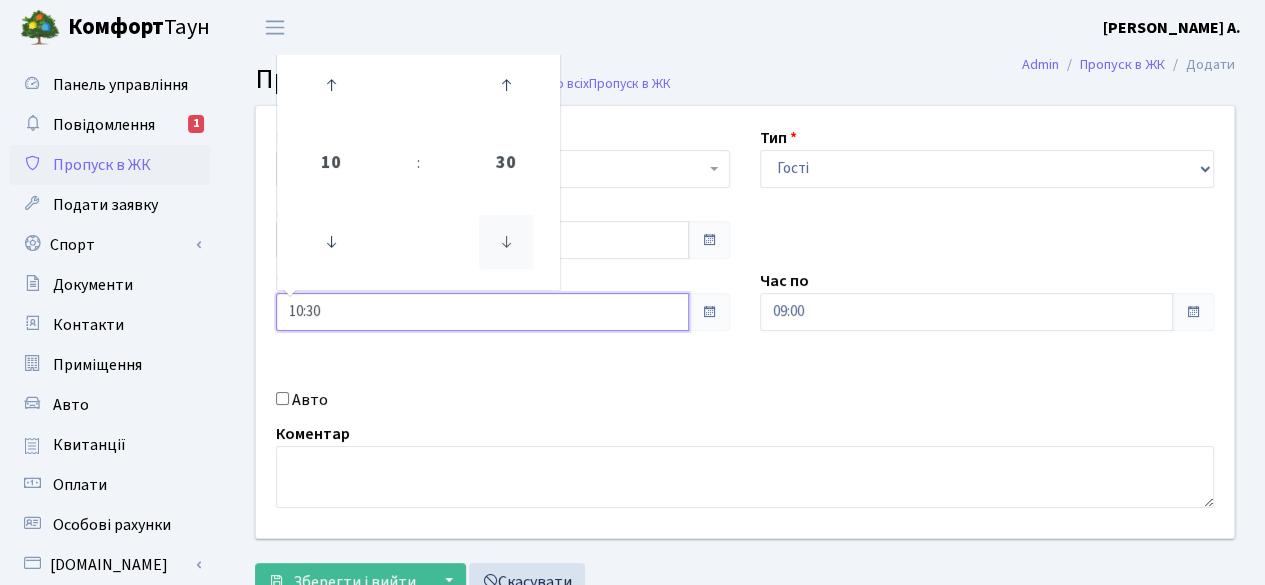 click at bounding box center (506, 242) 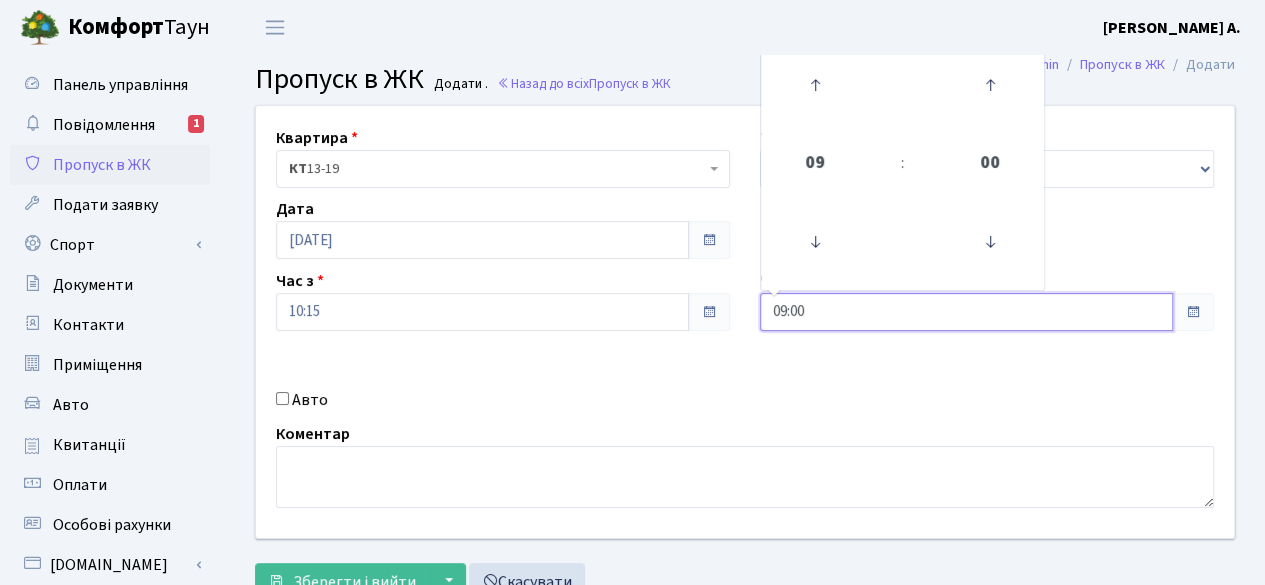 click on "09:00" at bounding box center [966, 312] 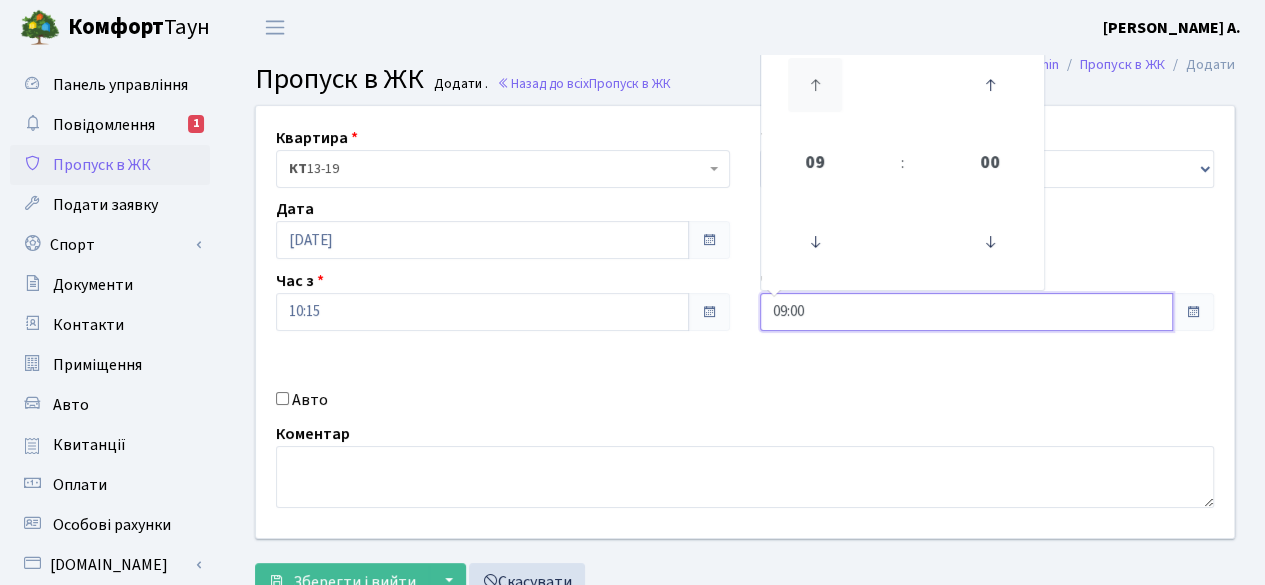 click at bounding box center (815, 85) 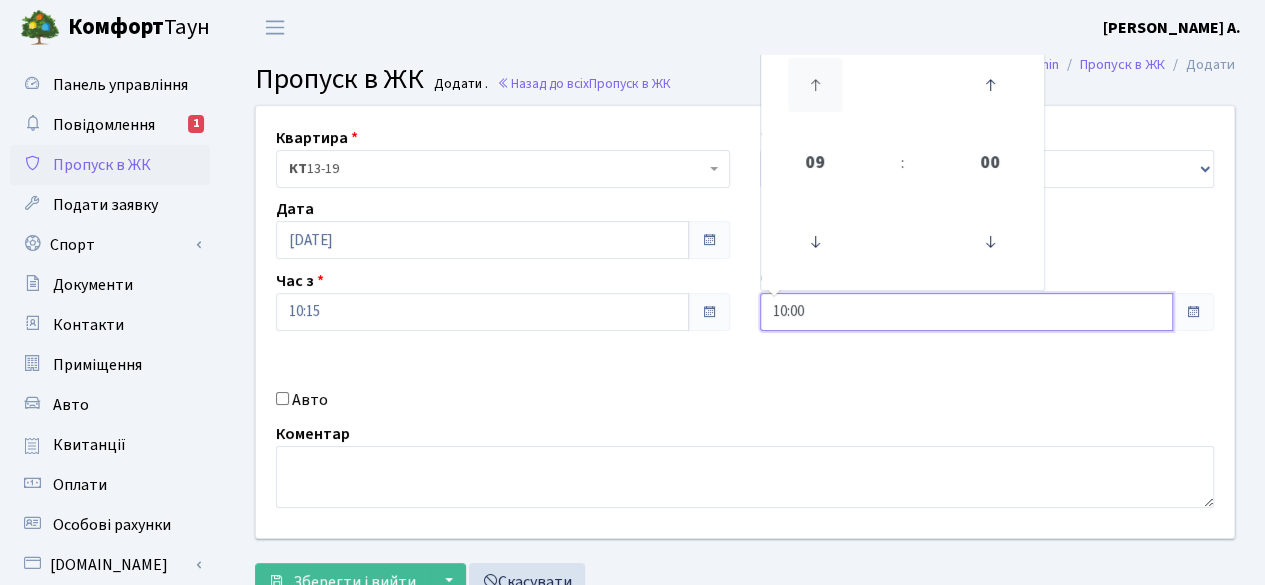 click at bounding box center (815, 85) 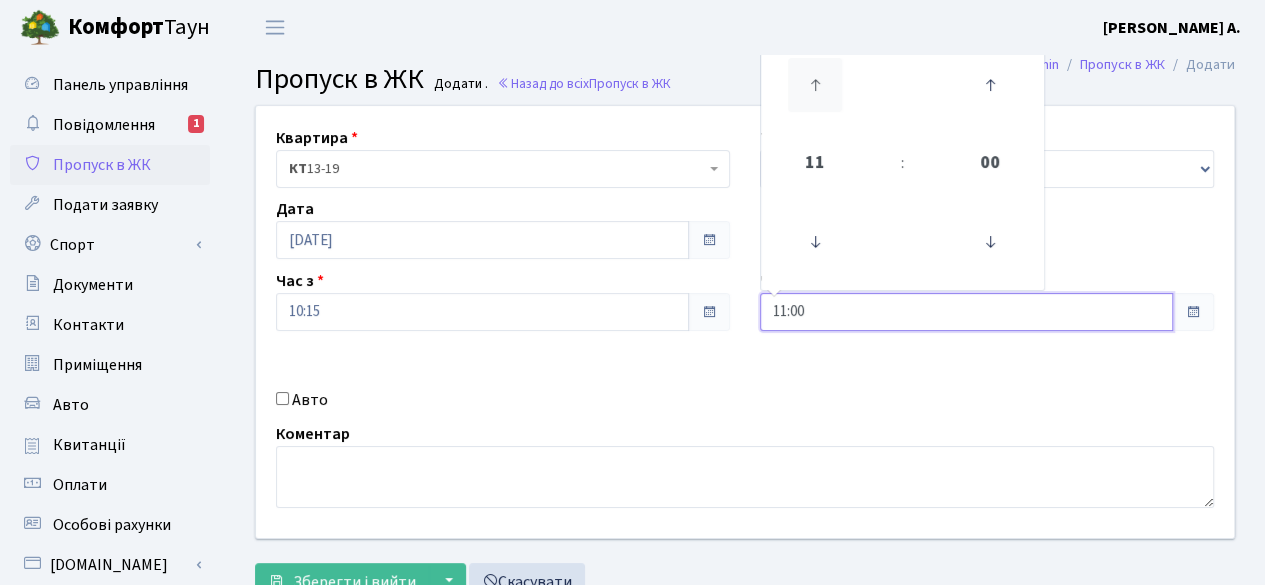click at bounding box center (815, 85) 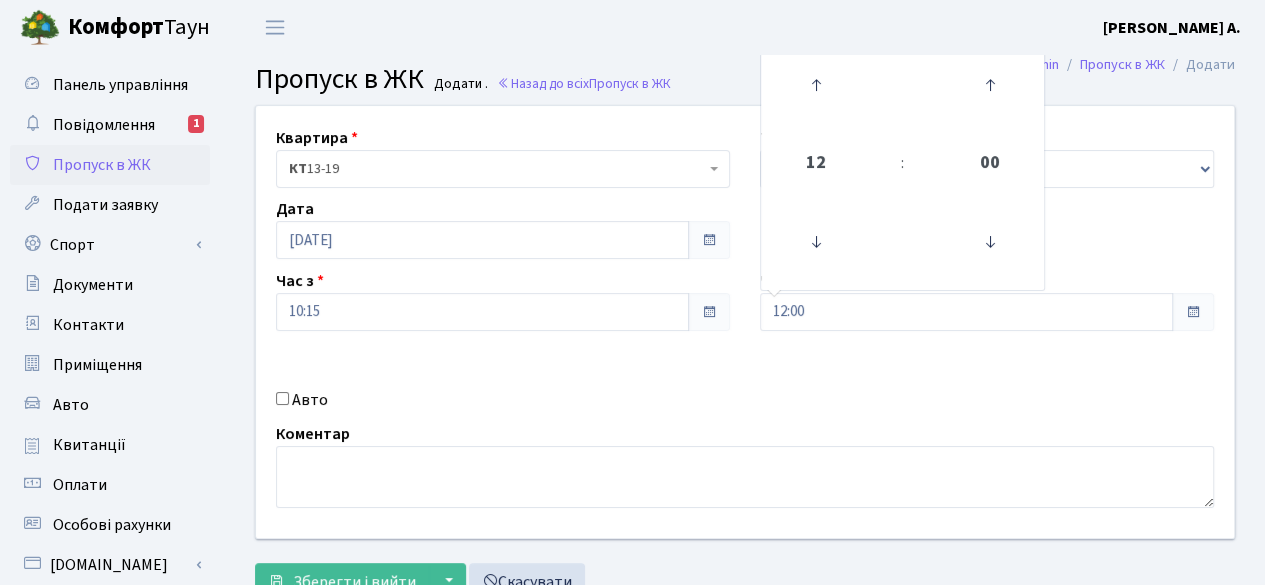 click on "Квартира
<b>КТ</b>&nbsp;&nbsp;&nbsp;&nbsp;13-19
<b>КТ</b>&nbsp;&nbsp;&nbsp;&nbsp;9-96
КТ     13-19
Тип
-
Доставка
Таксі
Гості
Сервіс
Дата
12.07.2025
Час з
10:15
Час по
12:00 12 :" at bounding box center [745, 322] 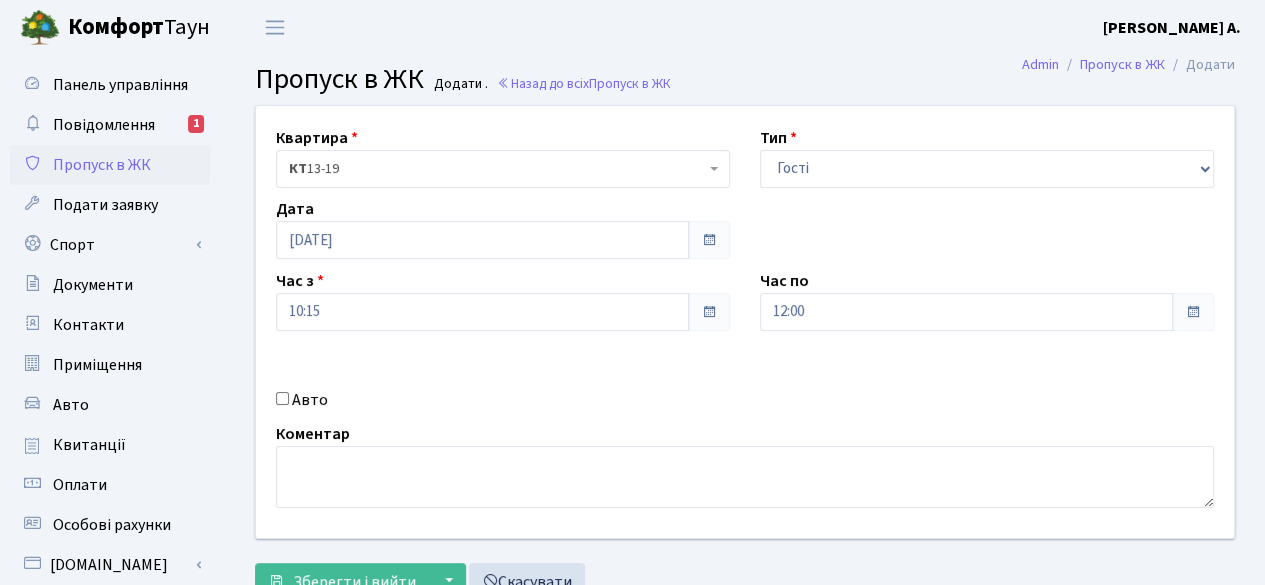 click on "Авто" at bounding box center [282, 398] 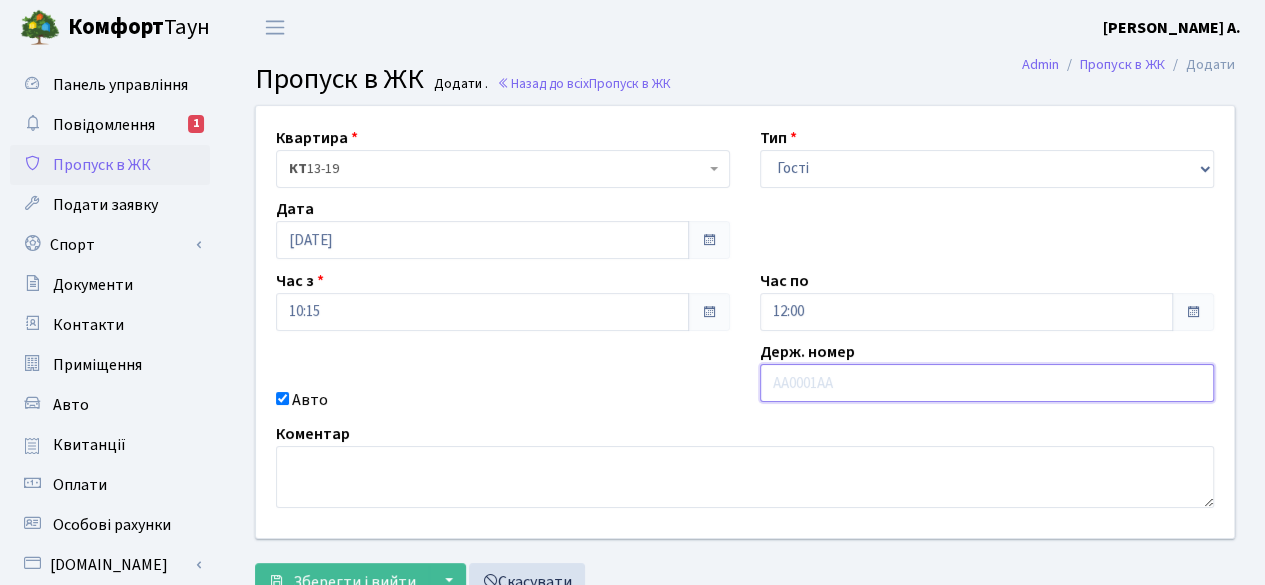 click at bounding box center (987, 383) 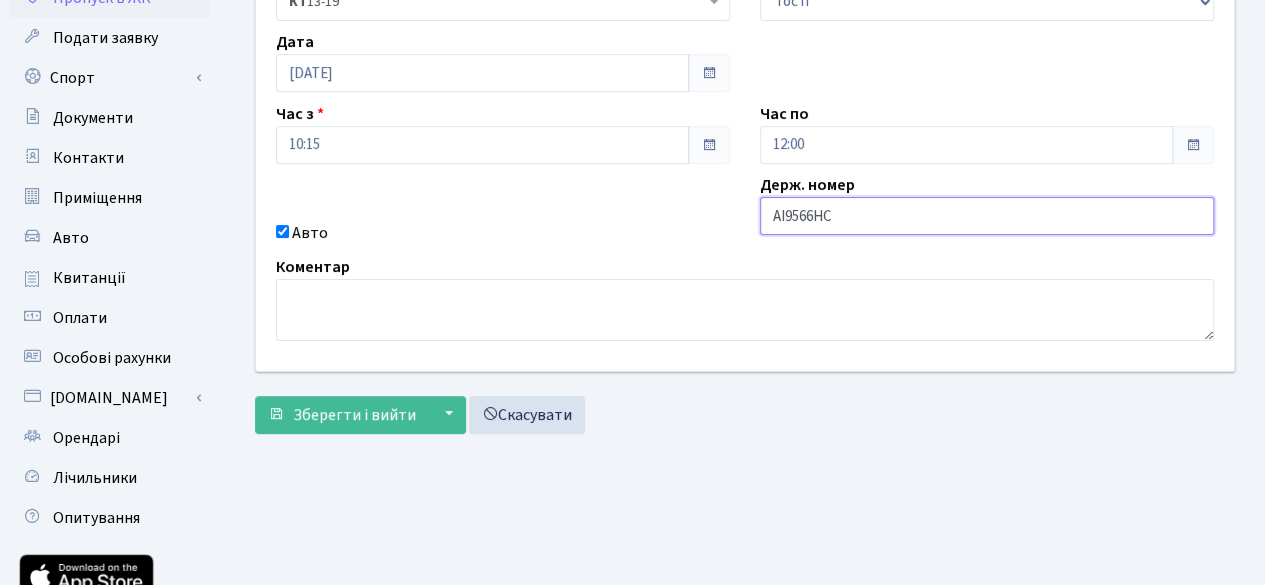 scroll, scrollTop: 166, scrollLeft: 0, axis: vertical 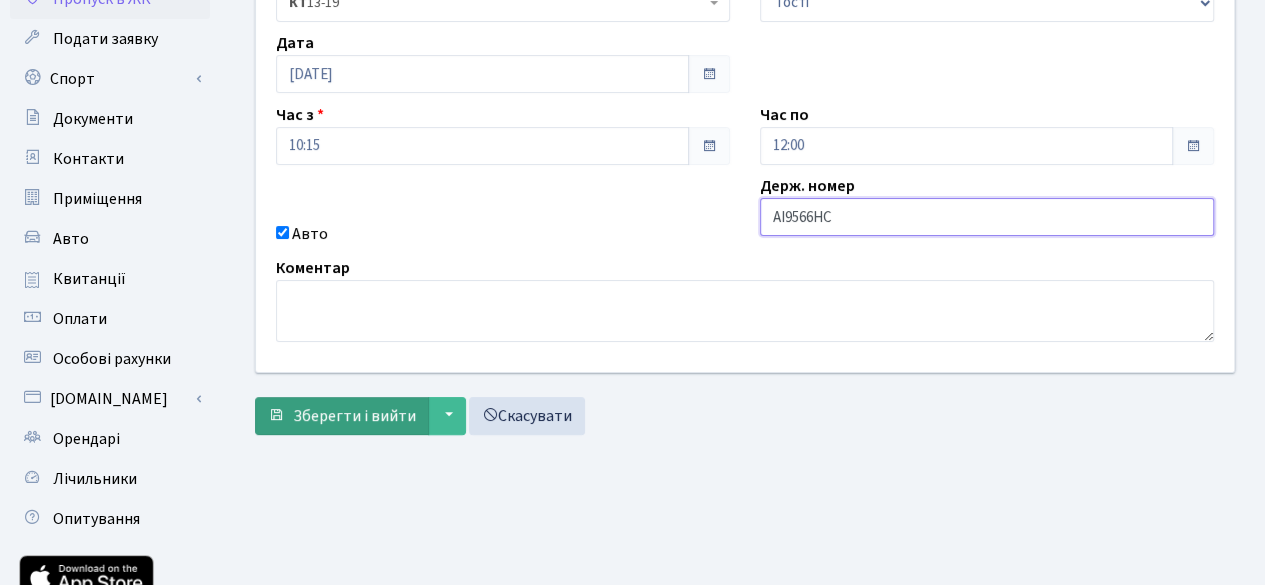 type on "АІ9566НС" 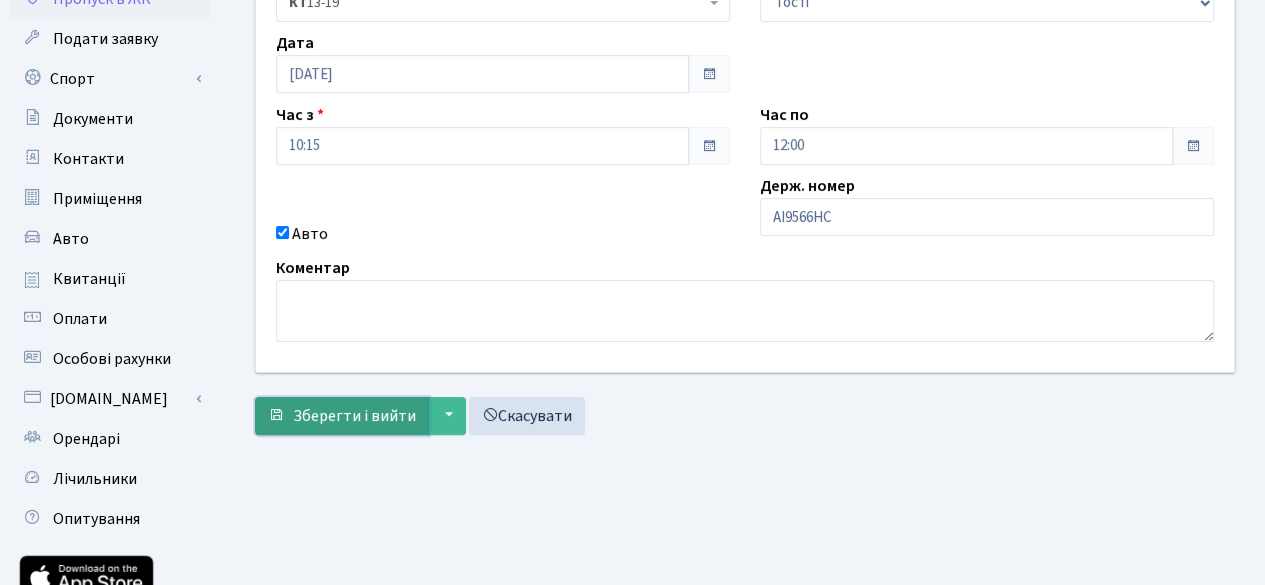 click on "Зберегти і вийти" at bounding box center (354, 416) 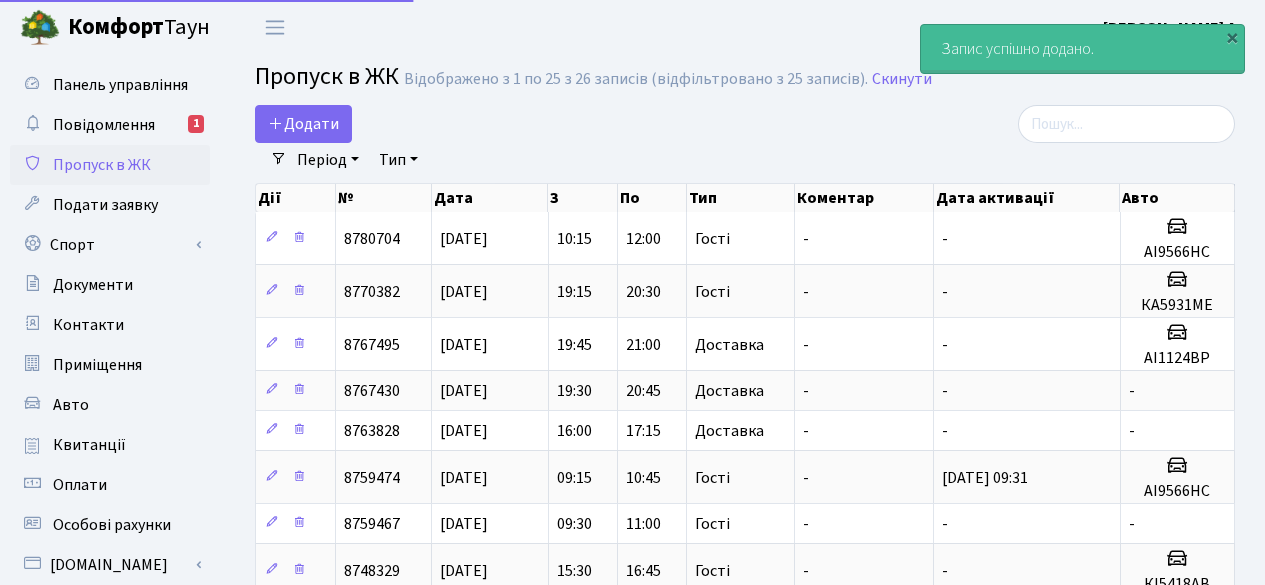 select on "25" 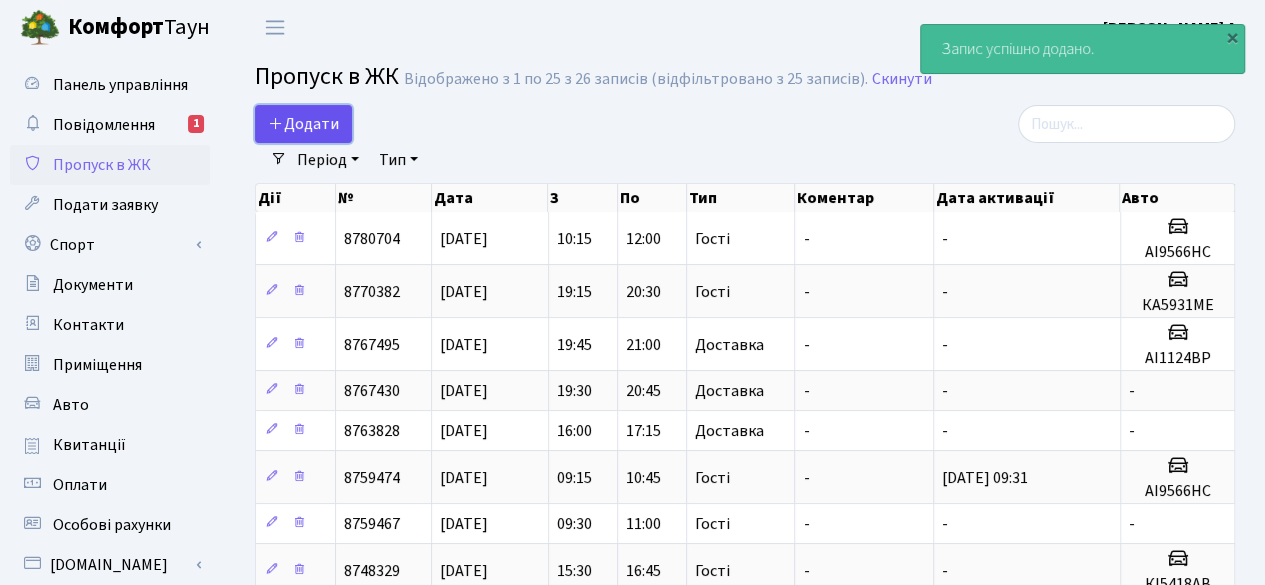 click on "Додати" at bounding box center (303, 124) 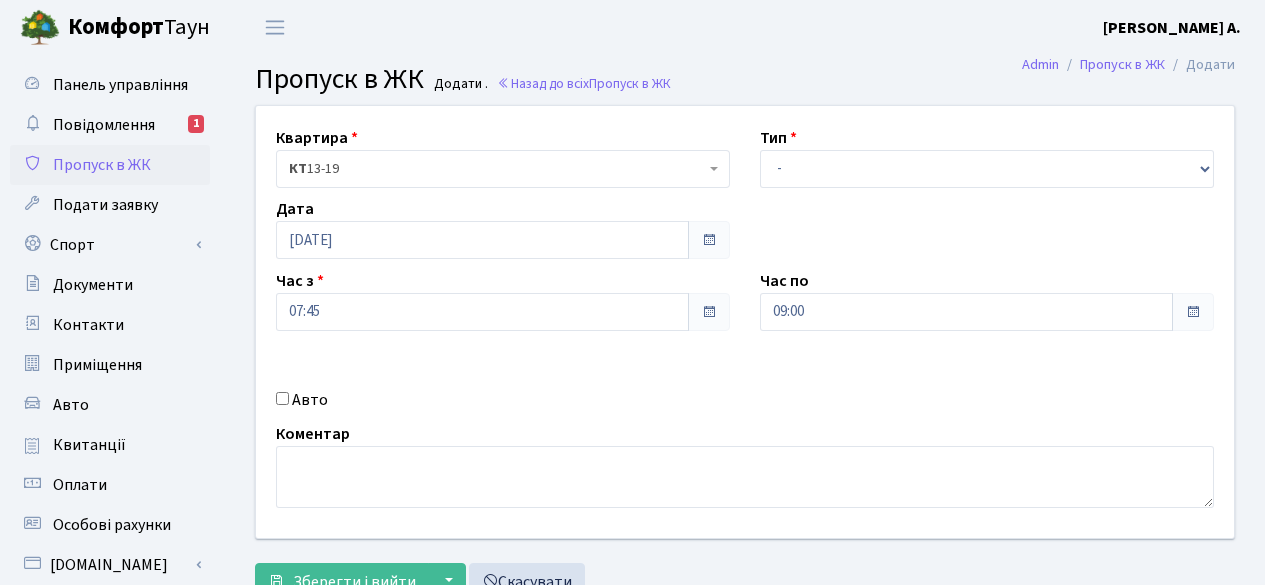 scroll, scrollTop: 0, scrollLeft: 0, axis: both 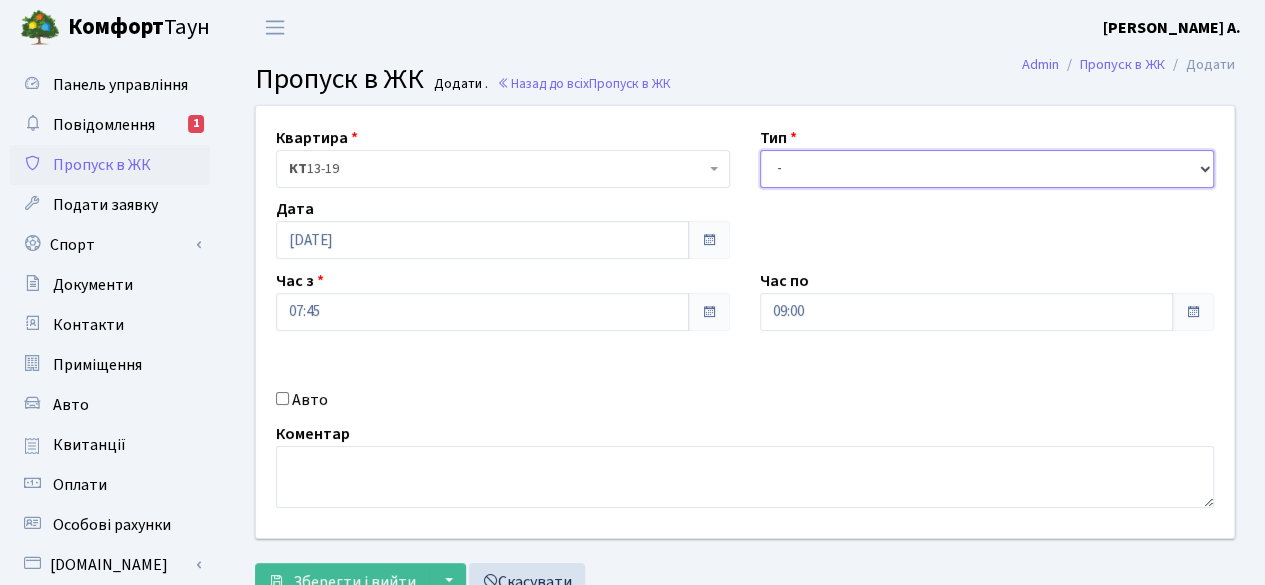 click on "-
Доставка
Таксі
Гості
Сервіс" at bounding box center (987, 169) 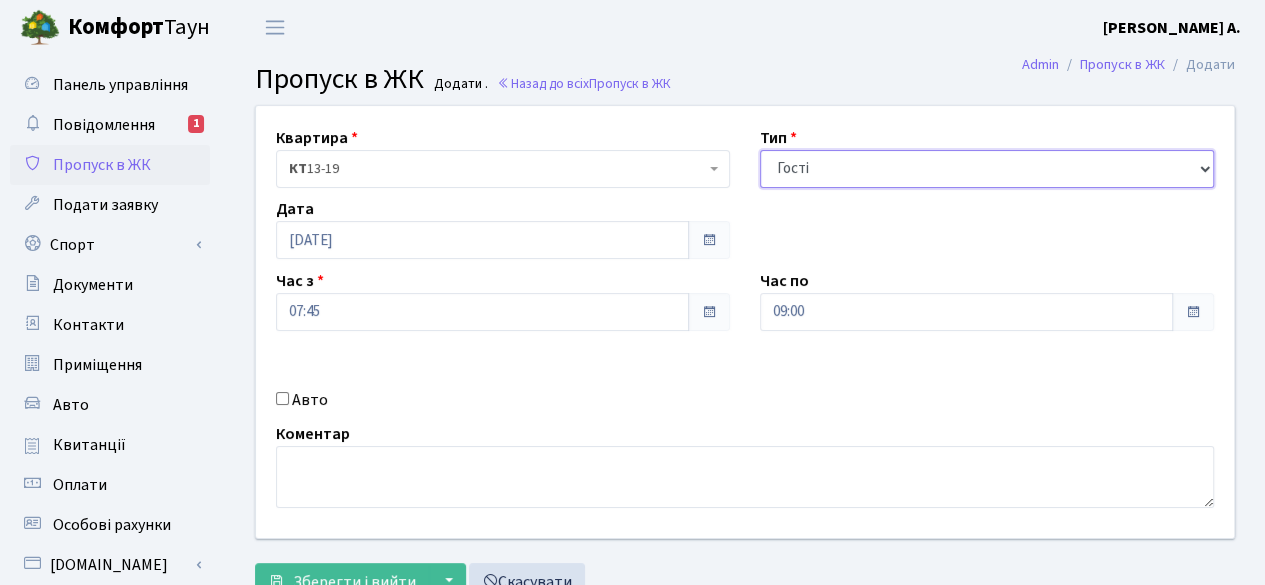 click on "-
Доставка
Таксі
Гості
Сервіс" at bounding box center (987, 169) 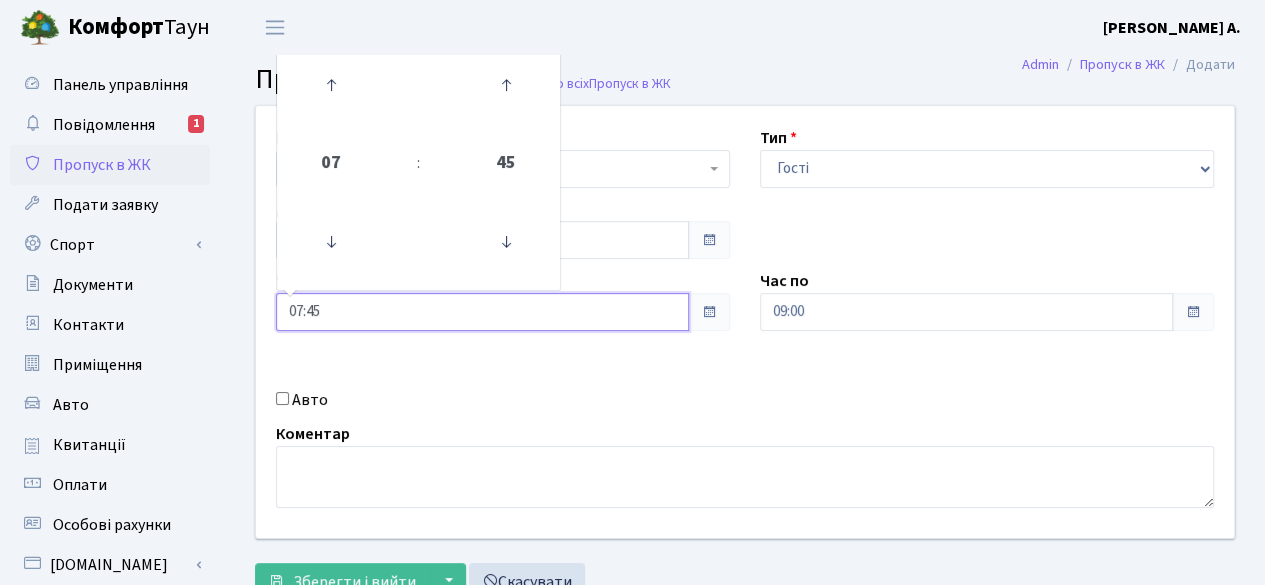 click on "07:45" at bounding box center [482, 312] 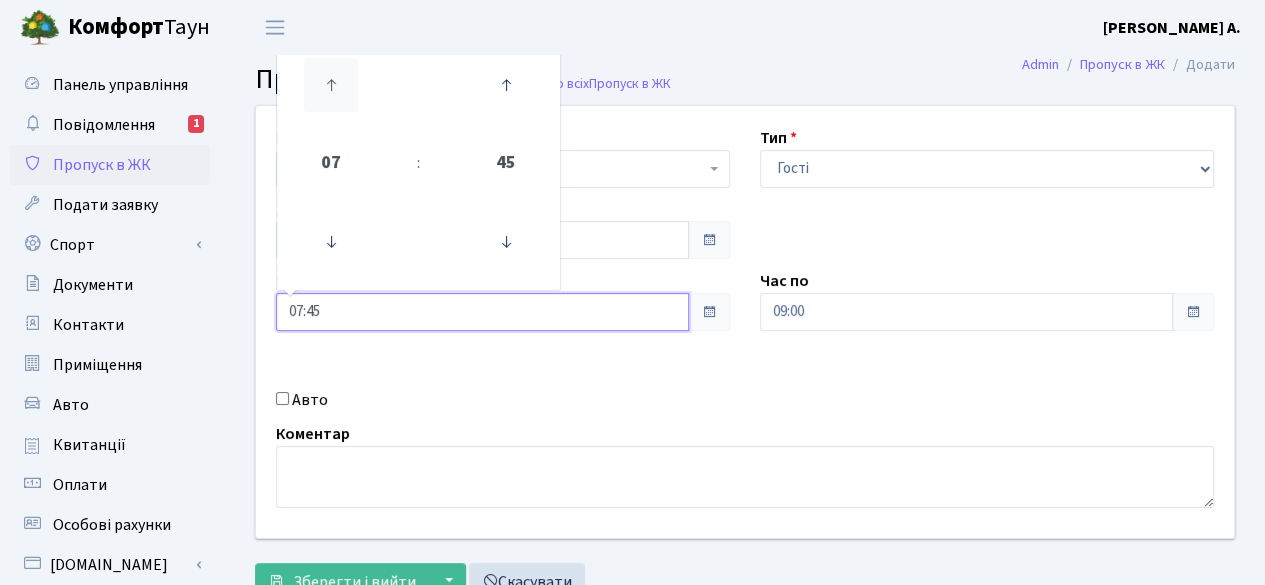 click at bounding box center (331, 85) 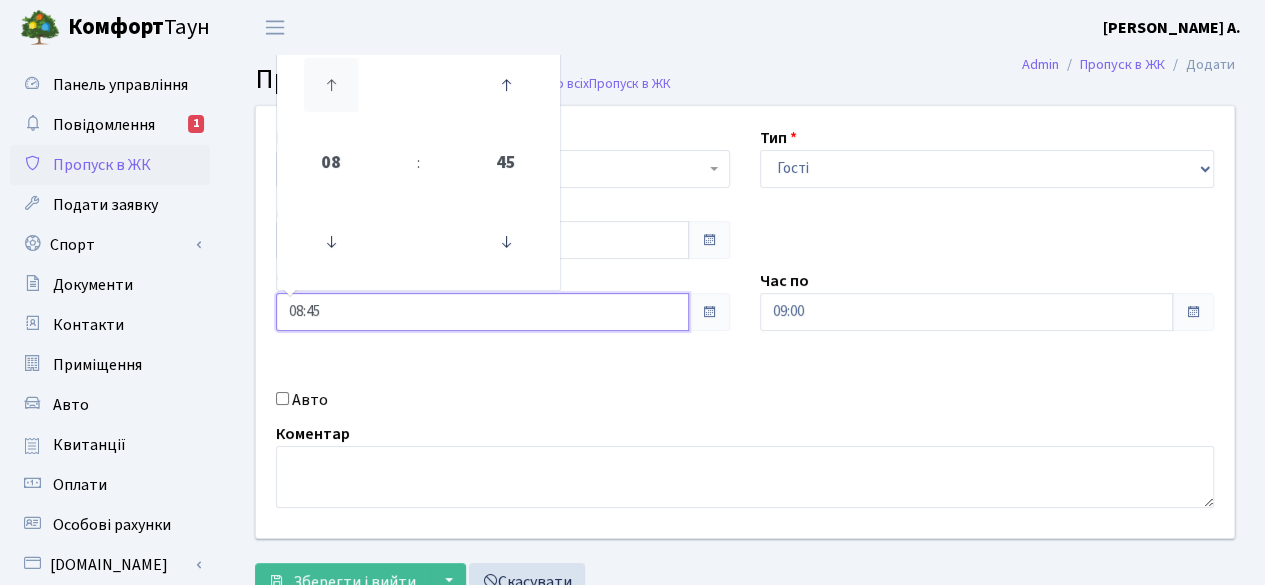 click at bounding box center [331, 85] 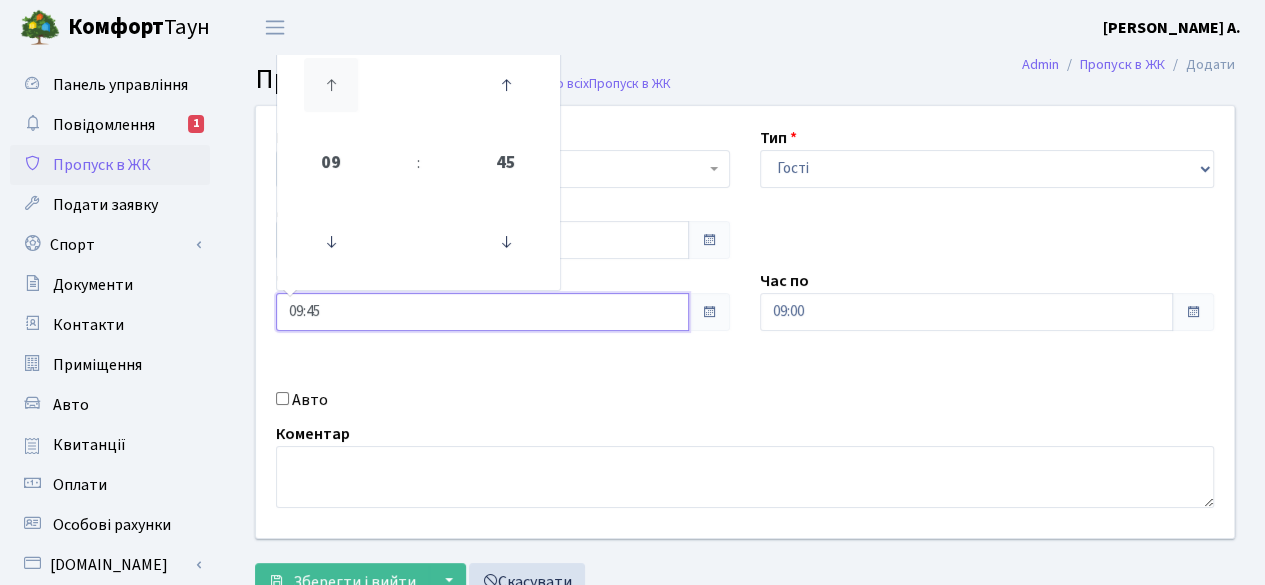 click at bounding box center [331, 85] 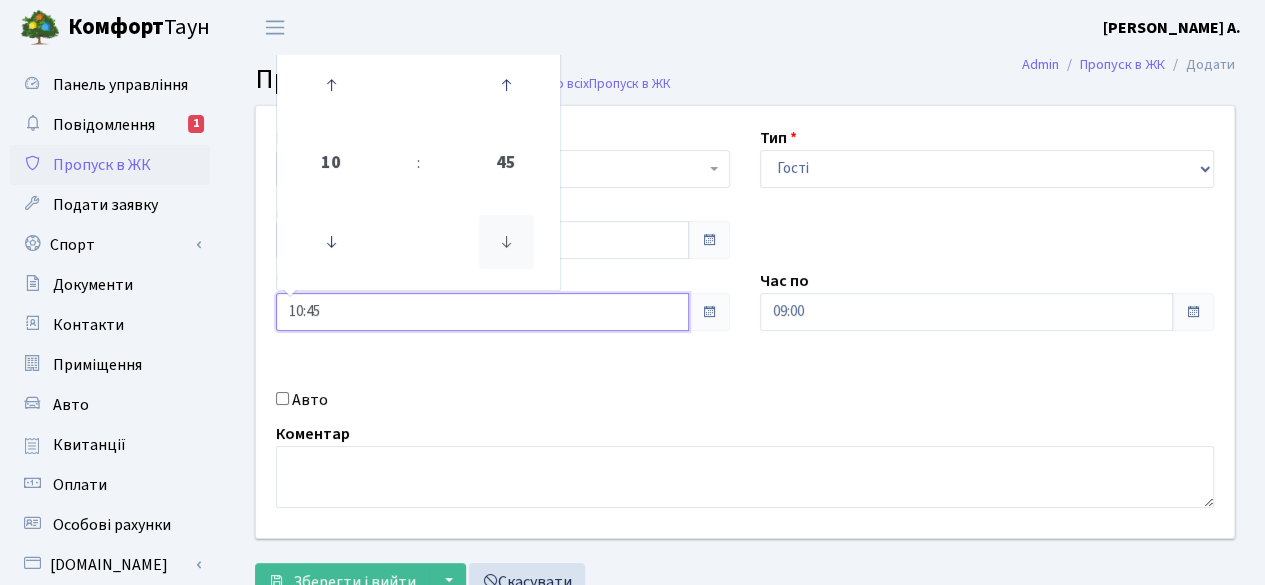 click at bounding box center (506, 242) 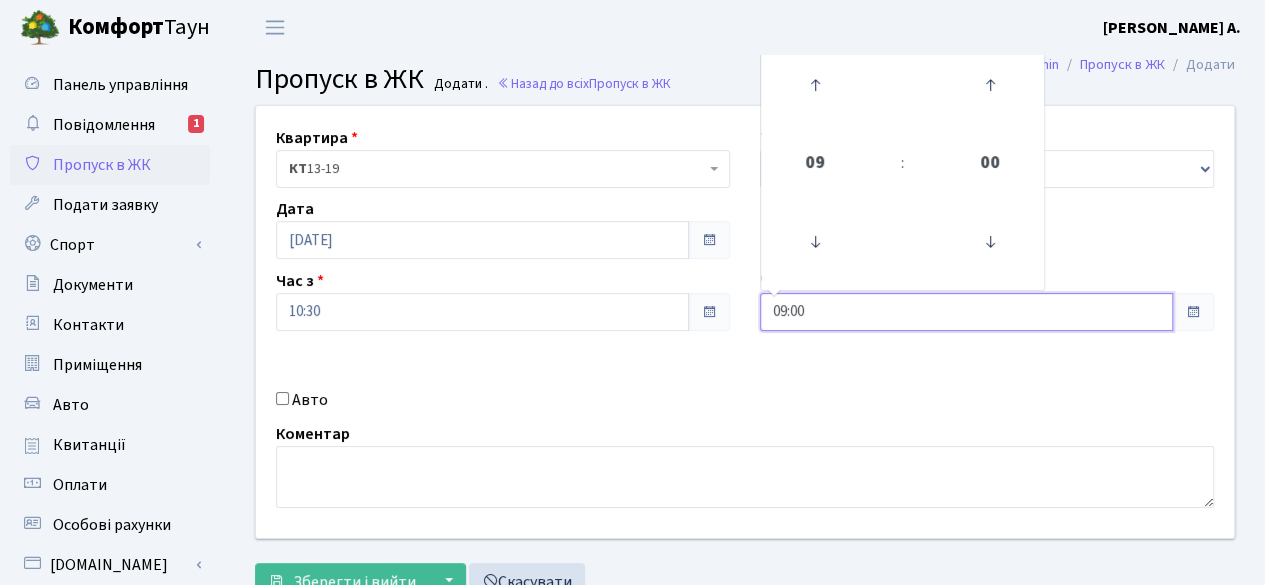 click on "09:00" at bounding box center [966, 312] 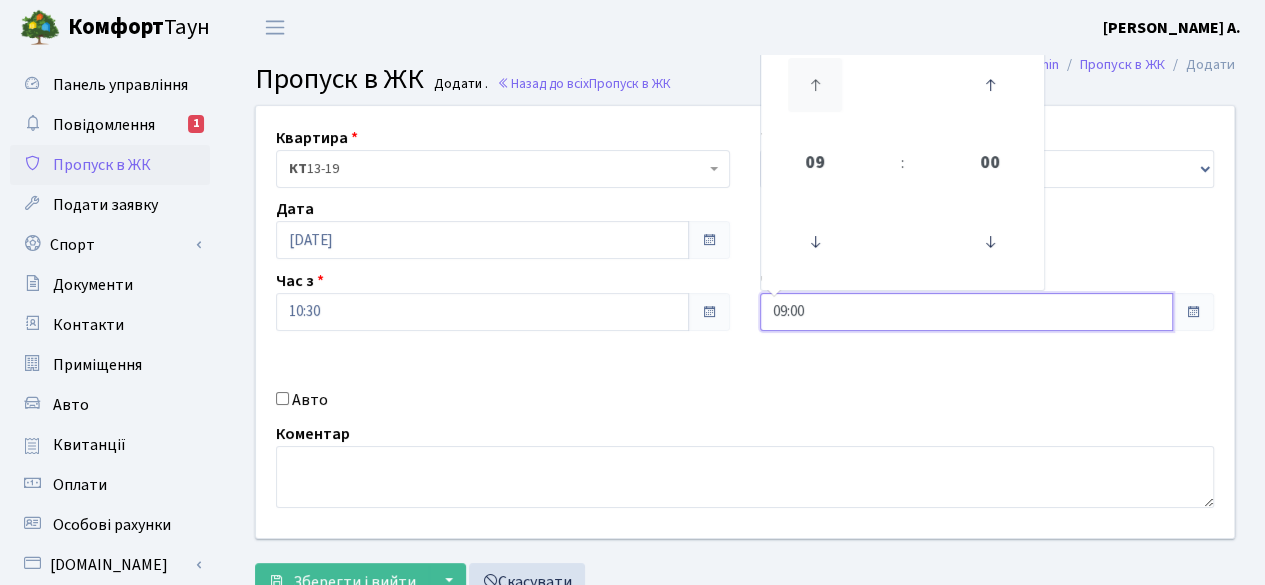 click at bounding box center (815, 85) 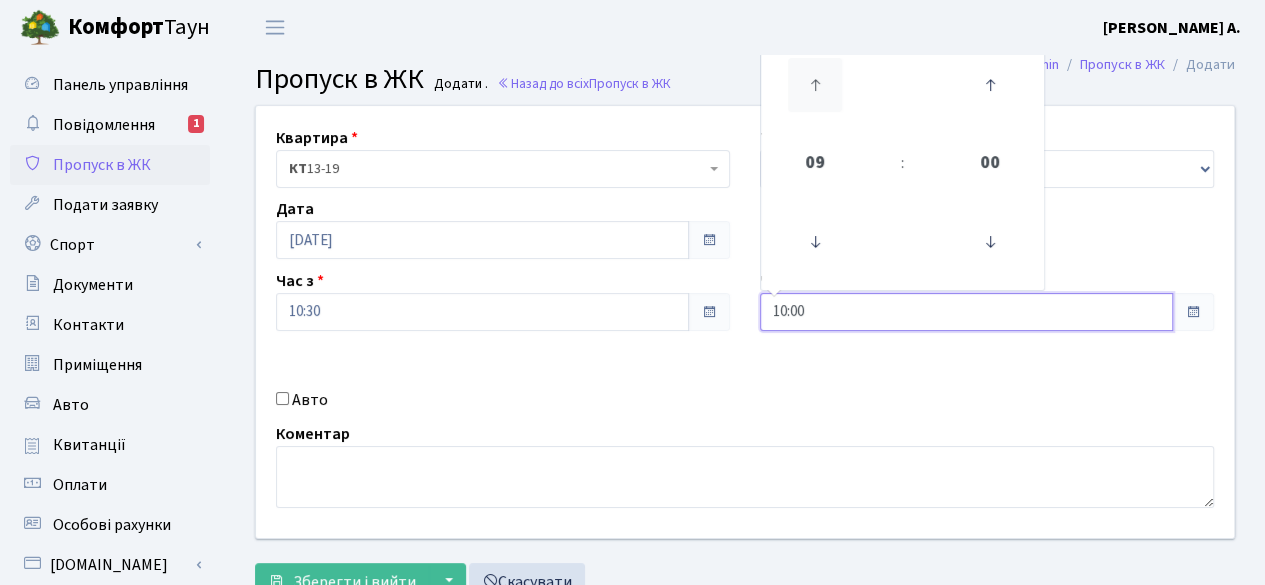 click at bounding box center [815, 85] 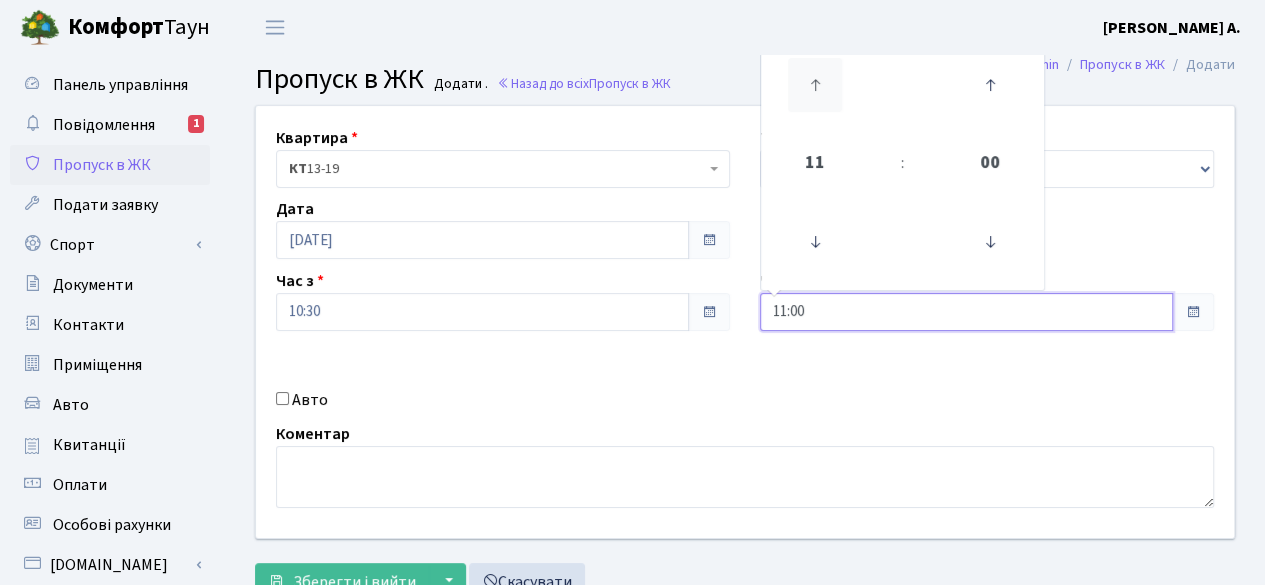 click at bounding box center [815, 85] 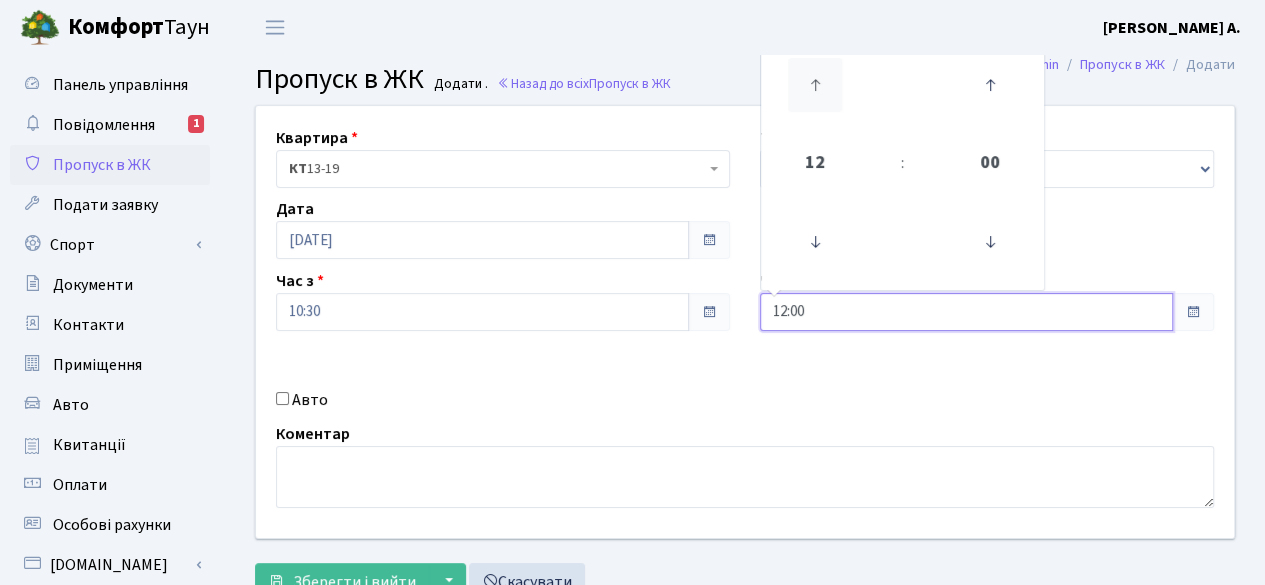 click at bounding box center [815, 85] 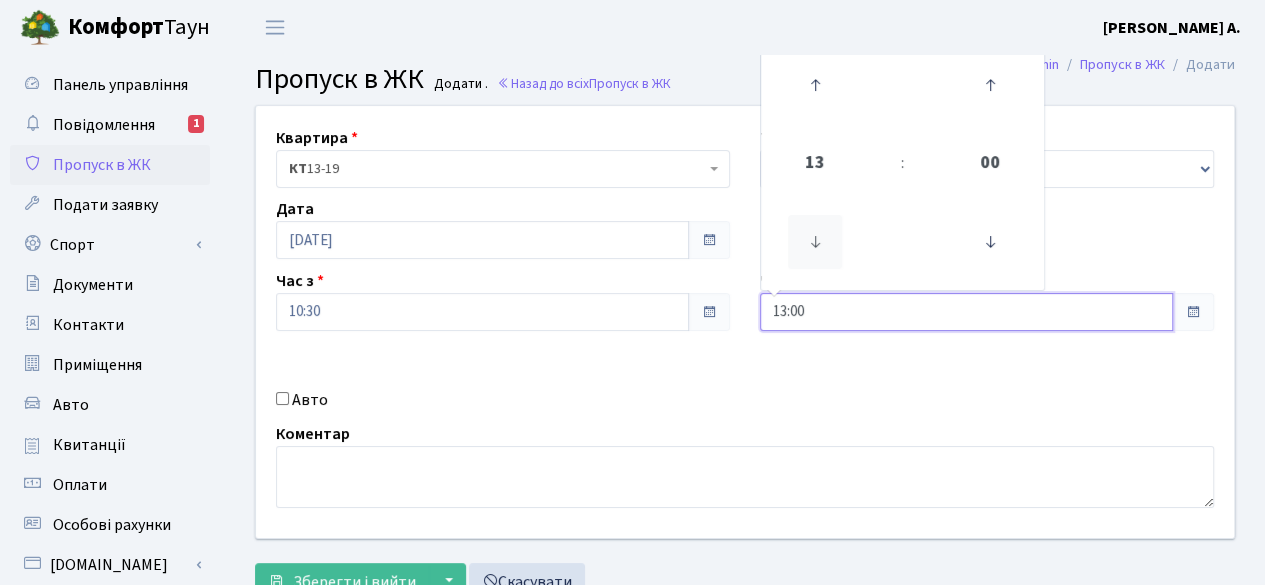 click at bounding box center [815, 242] 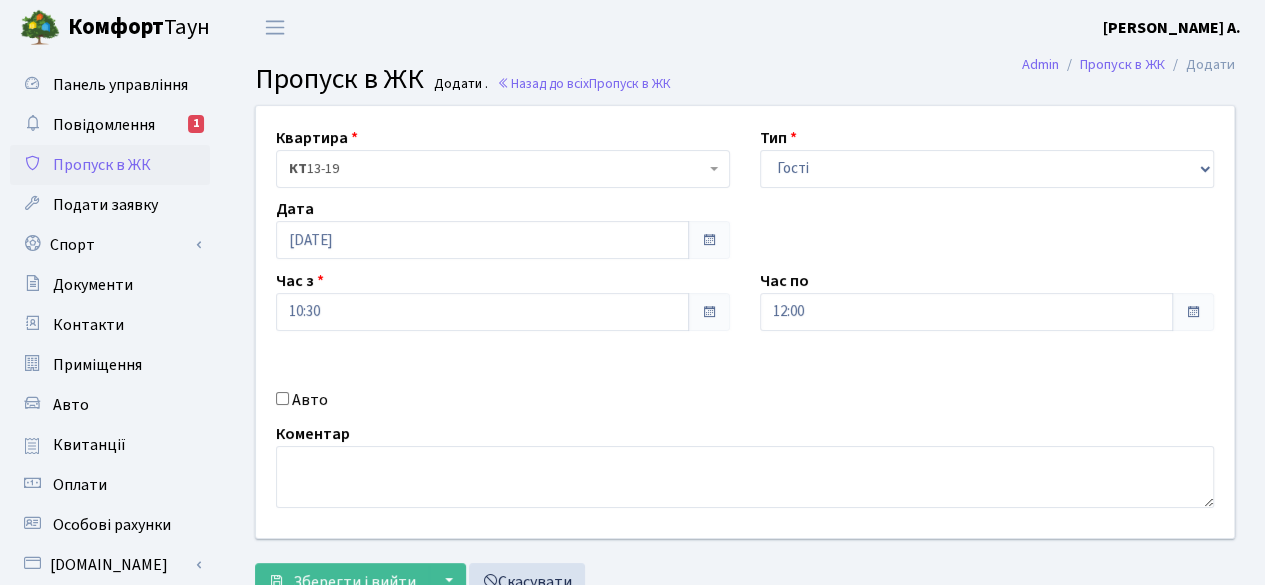 click on "Квартира
<b>КТ</b>&nbsp;&nbsp;&nbsp;&nbsp;13-19
<b>КТ</b>&nbsp;&nbsp;&nbsp;&nbsp;9-96
КТ     13-19
Тип
-
Доставка
Таксі
Гості
Сервіс
Дата
12.07.2025
Час з
10:30
Час по
12:00" at bounding box center (745, 322) 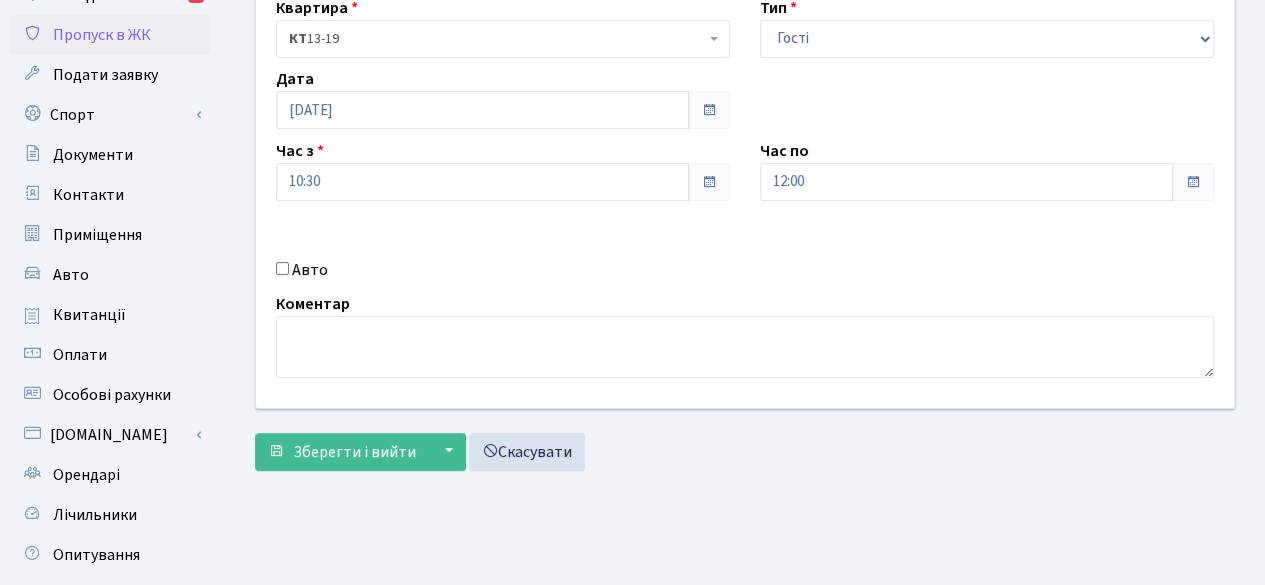 scroll, scrollTop: 144, scrollLeft: 0, axis: vertical 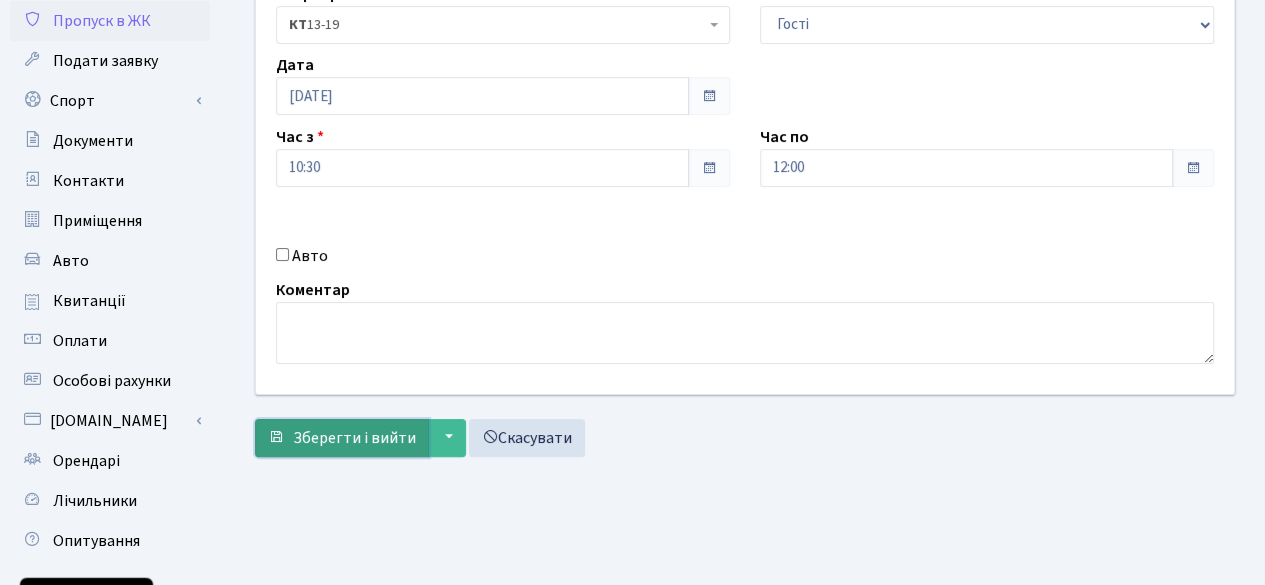 click on "Зберегти і вийти" at bounding box center (354, 438) 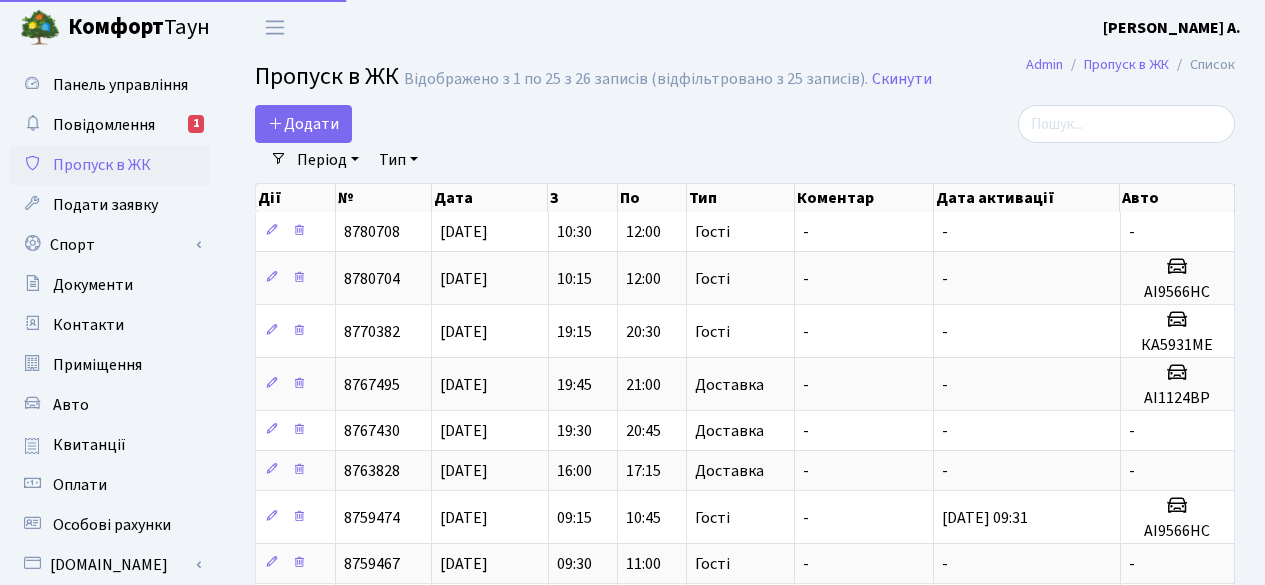select on "25" 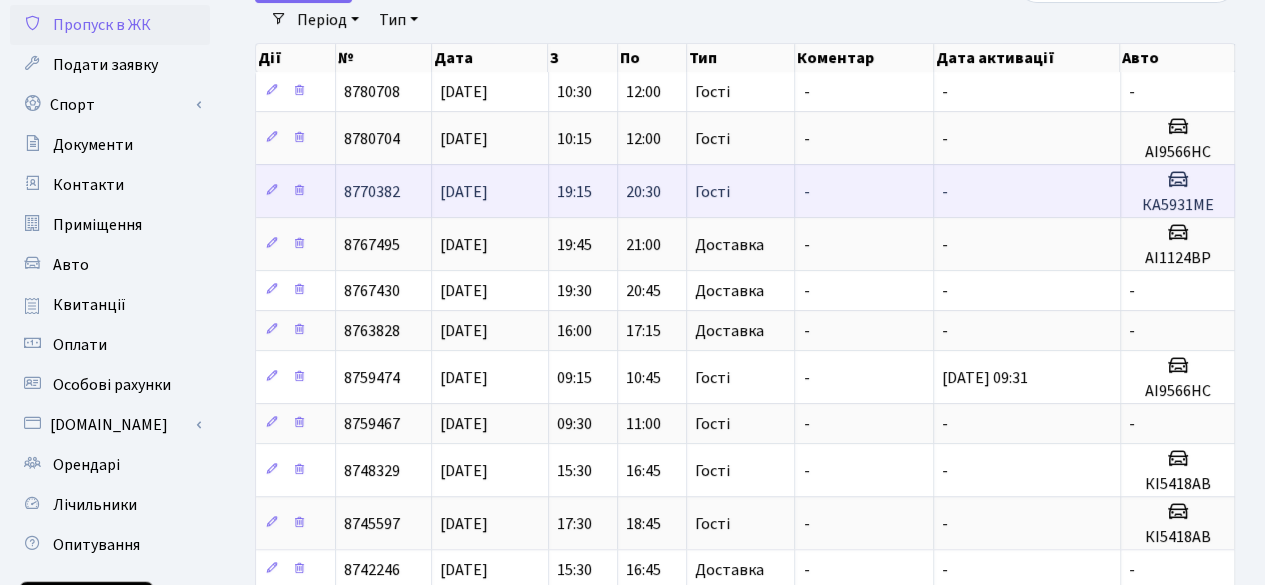scroll, scrollTop: 139, scrollLeft: 0, axis: vertical 